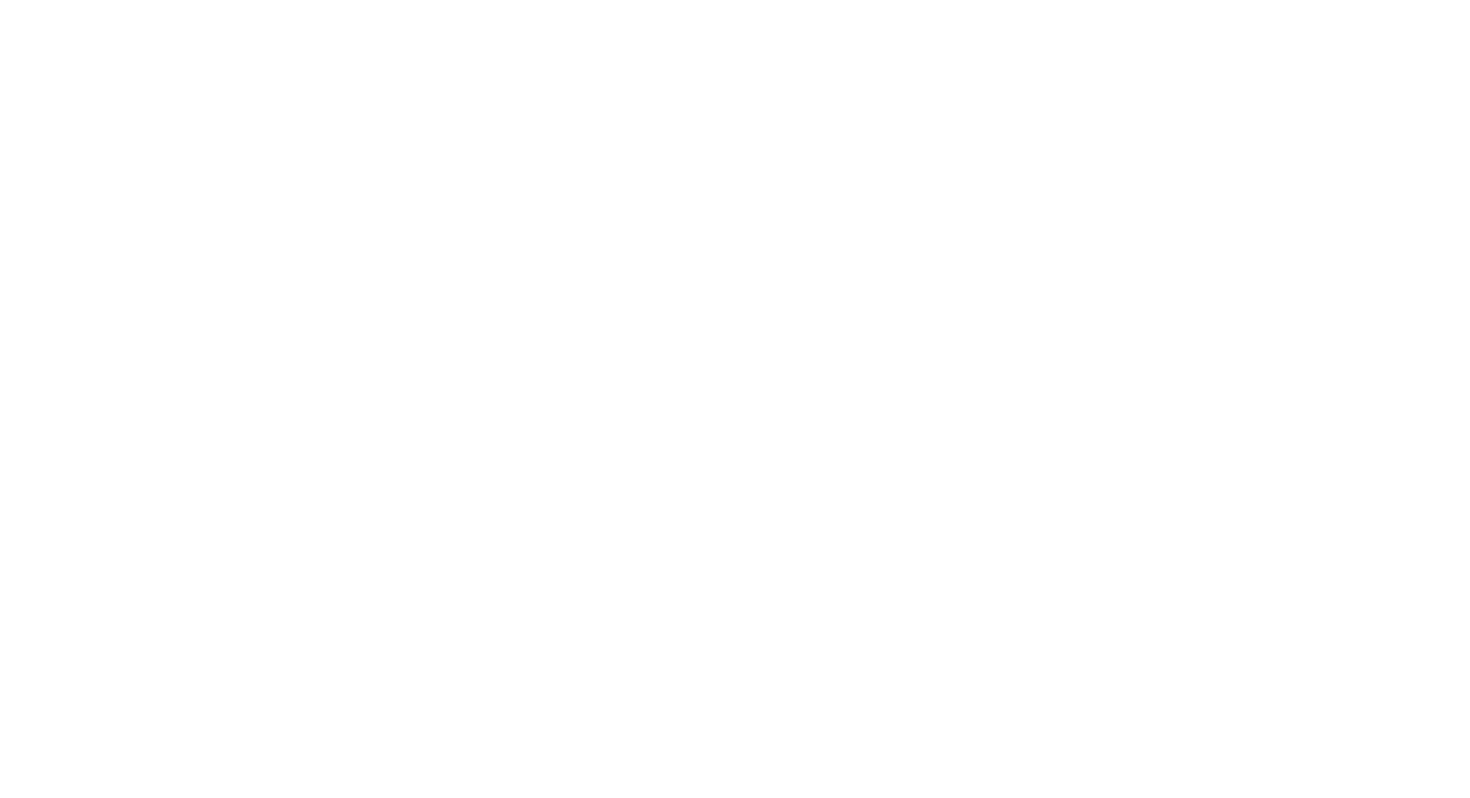scroll, scrollTop: 0, scrollLeft: 0, axis: both 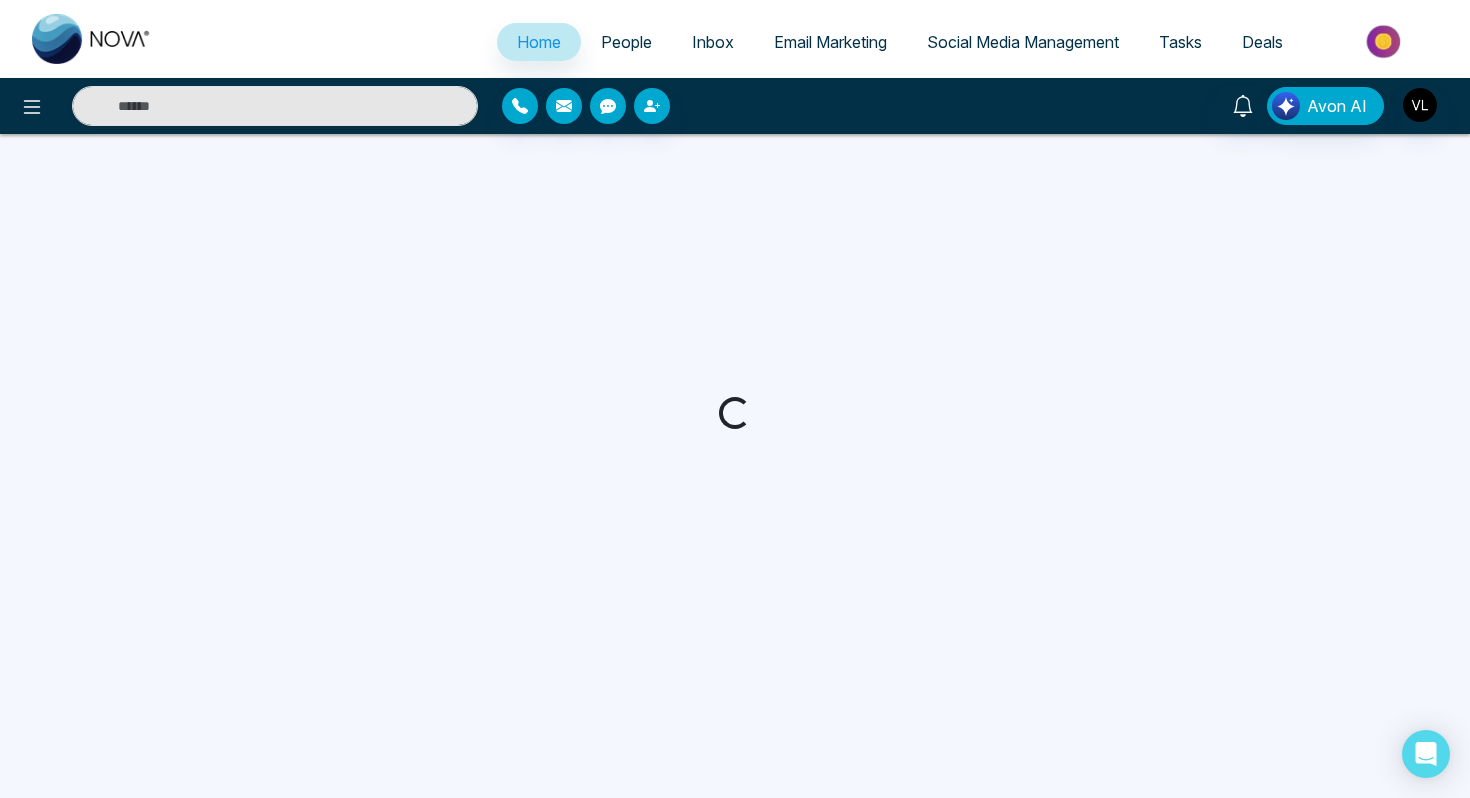 select on "*" 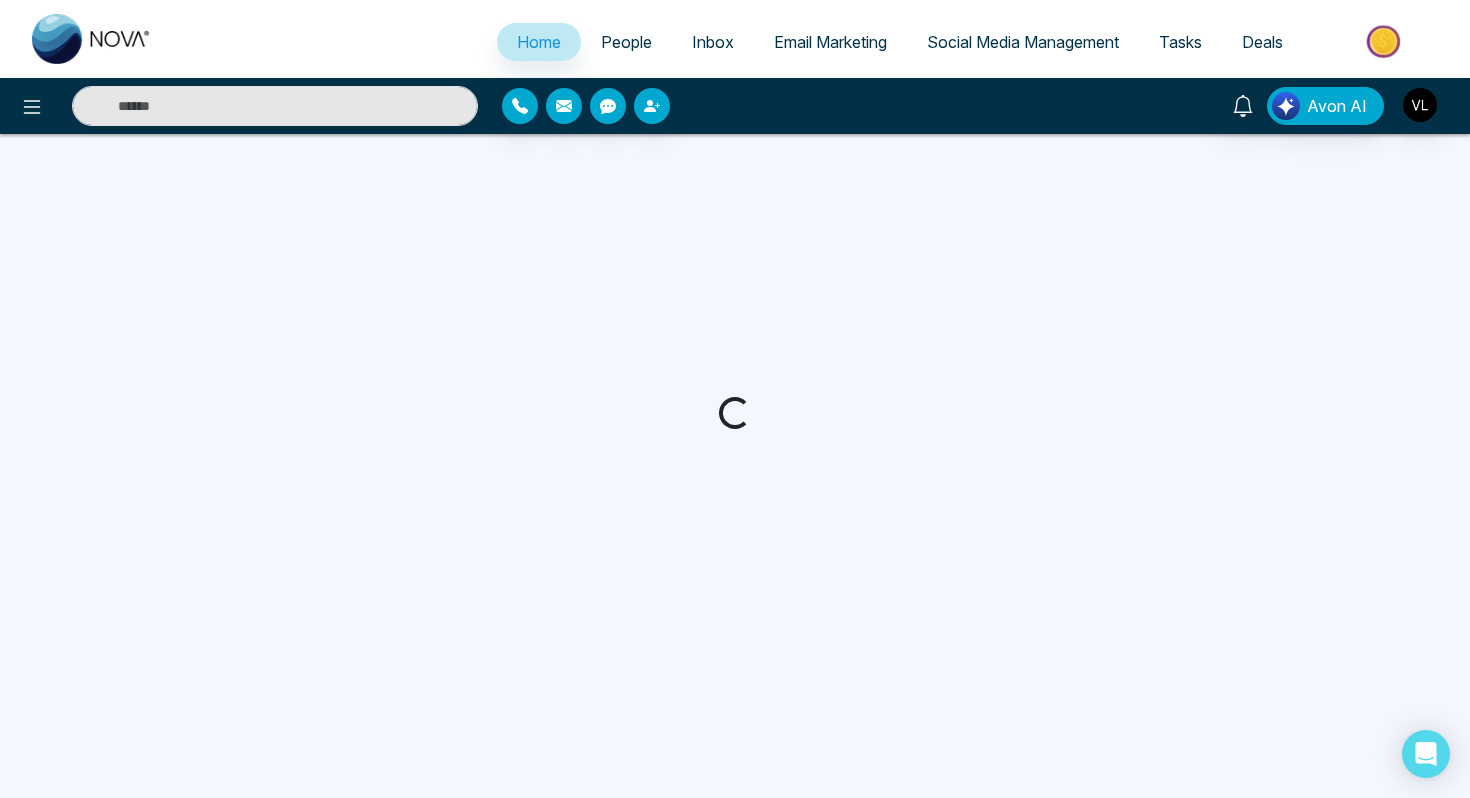 select on "*" 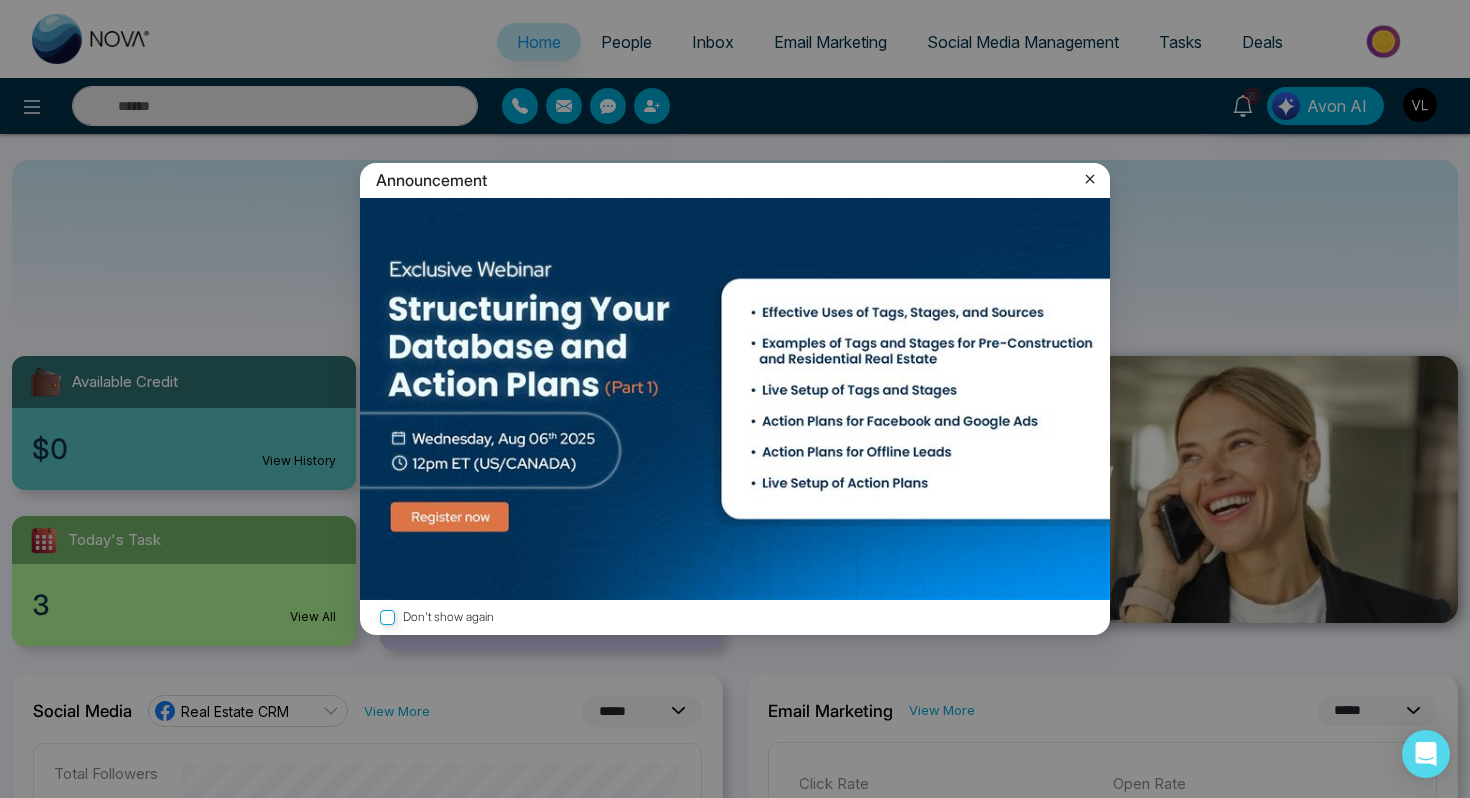 click on "Announcement" at bounding box center [735, 180] 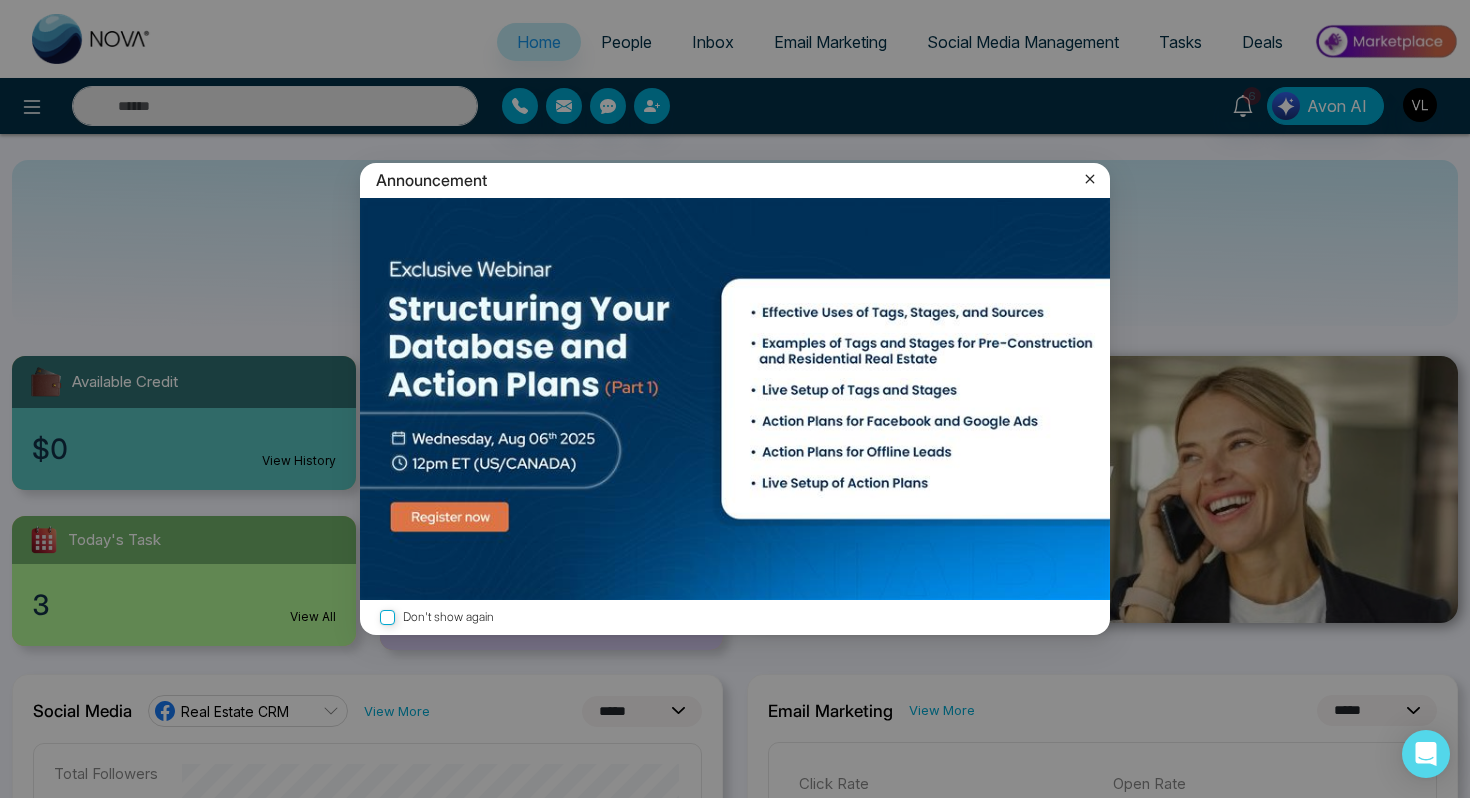 click 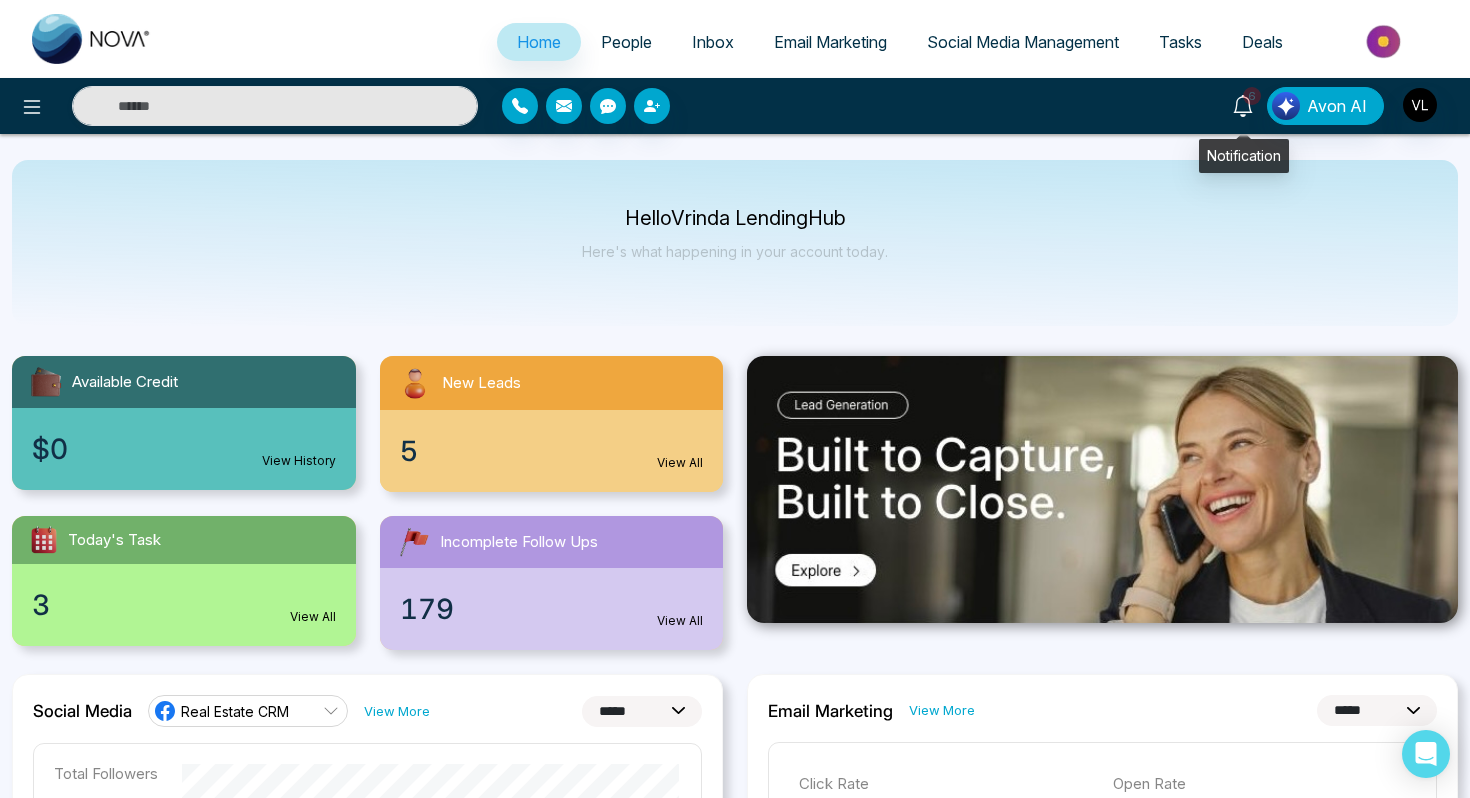 click on "6" at bounding box center (1243, 104) 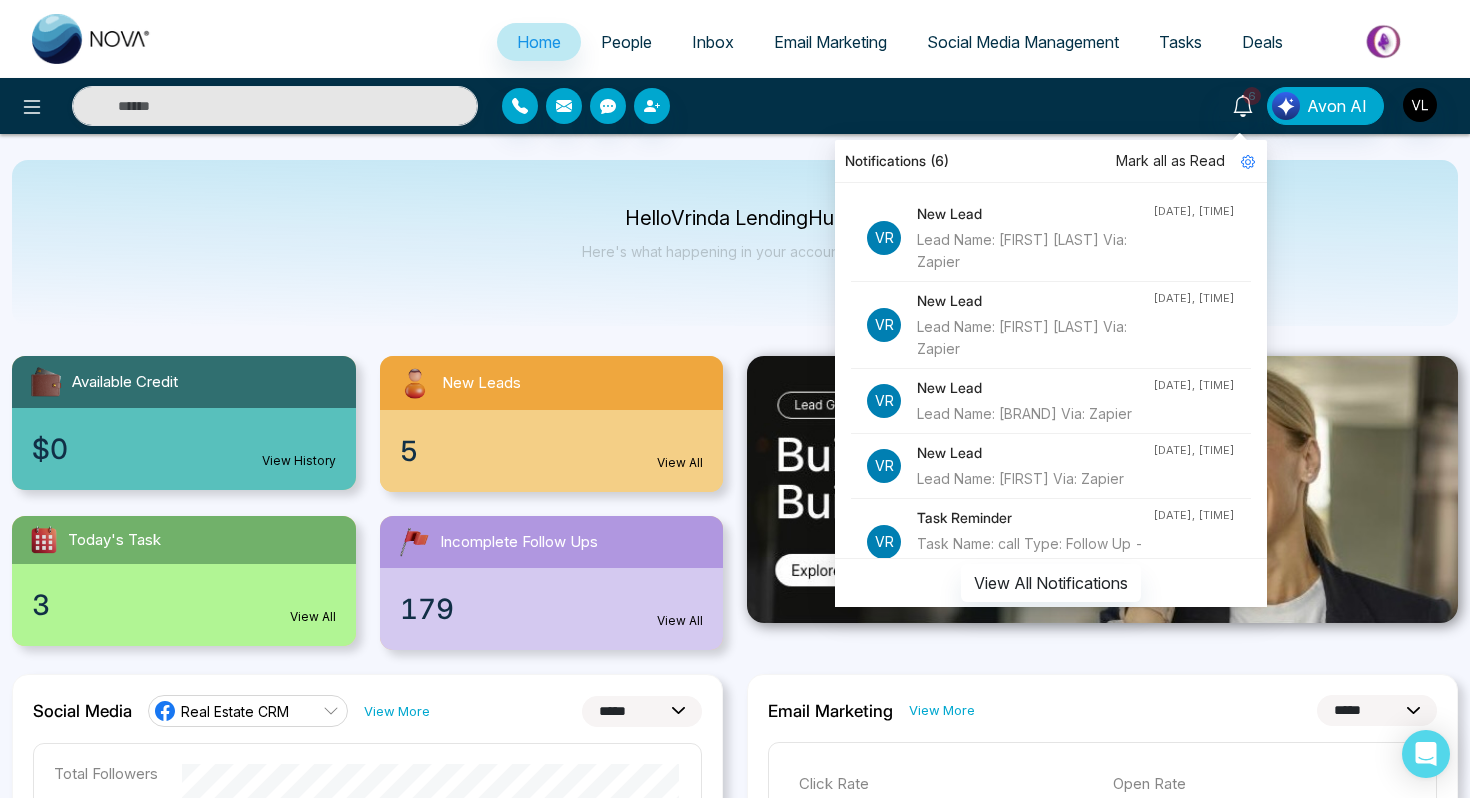 click on "Mark all as Read" at bounding box center (1170, 161) 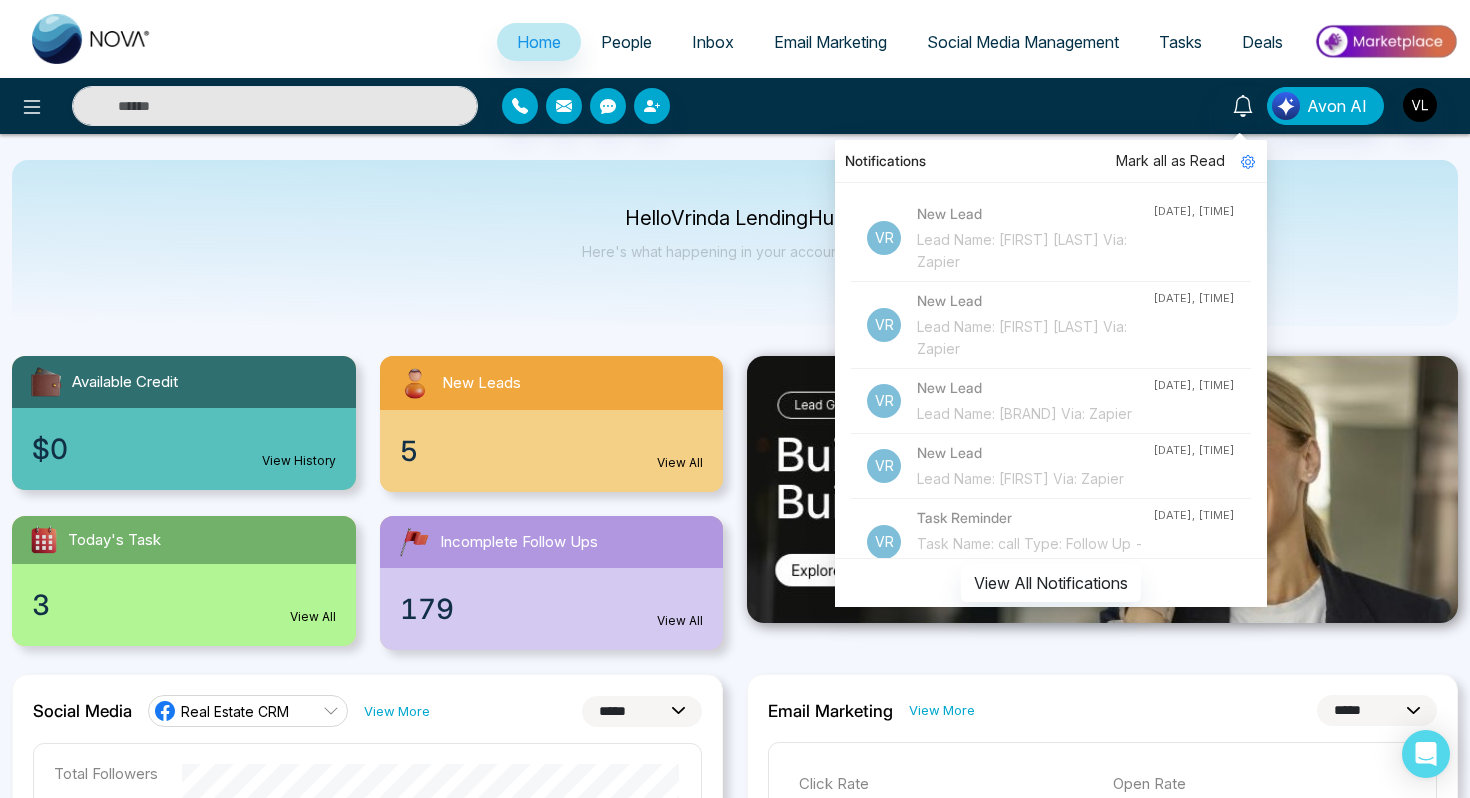 click on "Notifications  Mark all as Read Vr New Lead Lead Name: [FIRST] [LAST]
Via: Zapier [DATE], [TIME] Vr New Lead Lead Name: [FIRST] [LAST]
Via: Zapier [DATE], [TIME] Vr New Lead Lead Name: [BRAND]
Via: Zapier [DATE], [TIME] Vr New Lead Lead Name: [FIRST]
Via: Zapier [DATE], [TIME] Vr Task Reminder Task Name: call
Type: Follow Up - [FIRST] [LAST]  [DATE], [TIME] Vr New Lead Lead Name: [FIRST] [LAST]
Via: Zapier [DATE], [TIME] Vr New Text From [FIRST] [LAST]  [DATE], [TIME] Vr New Text From [FIRST] [LAST]  [DATE], [TIME] Vr New Text From [FIRST] [LAST]  [DATE], [TIME] Vr Task Reminder Task Name: call
Type: Follow Up - [FIRST] [LAST]  [DATE], [TIME] Vr Task Reminder Task Name: call
Type: Follow Up - [FIRST] [LAST]  [DATE], [TIME] Vr New Lead Lead Name: [FIRST] [LAST]
Via: Zapier [DATE], [TIME] Vr New Lead Lead Name: [FIRST] [LAST]
Via: Zapier [DATE], [TIME] Vr Task Reminder [DATE], [TIME]" at bounding box center [1051, 366] 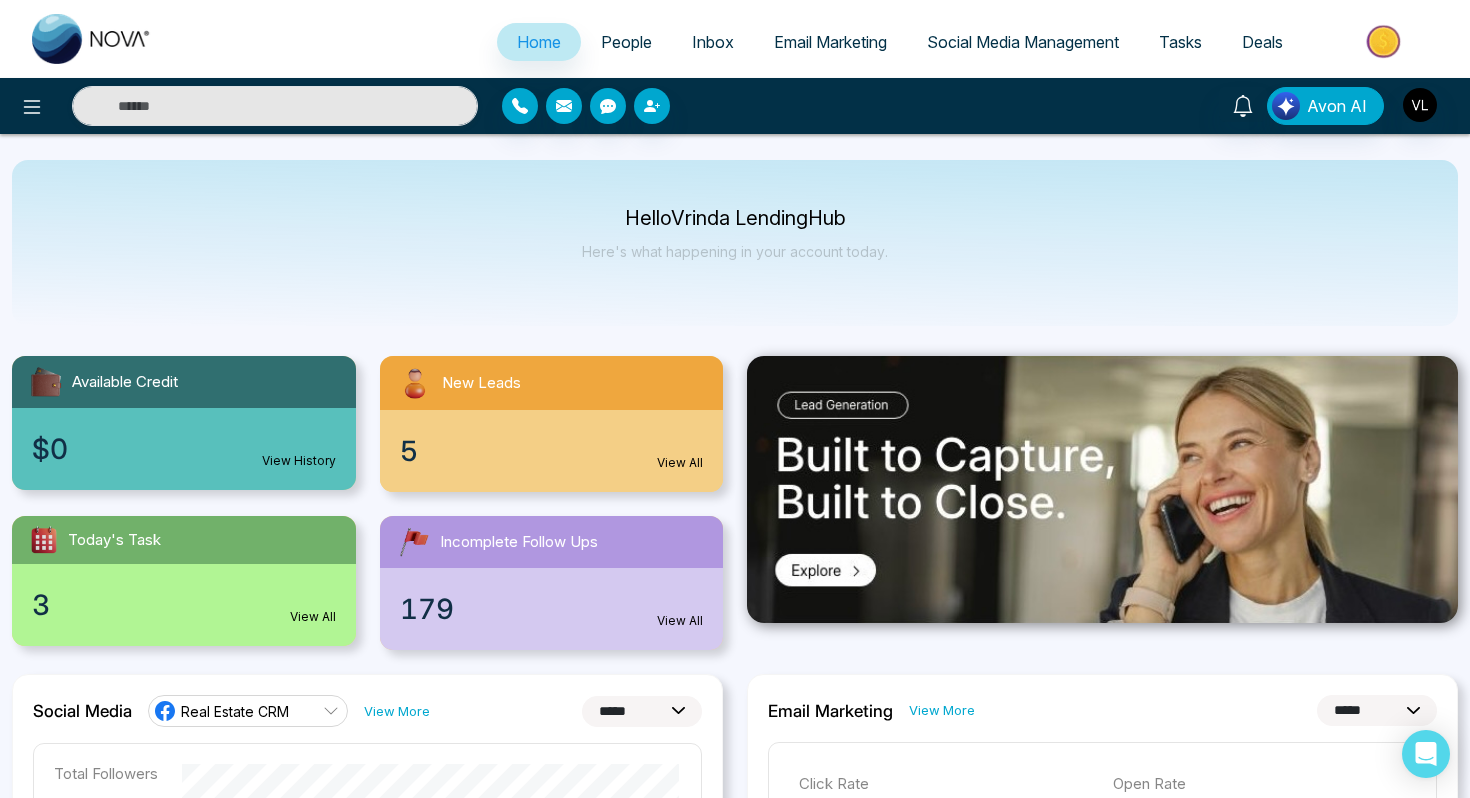 click on "Notifications  Mark all as Read Vr New Lead Lead Name: [FIRST] [LAST]
Via: Zapier [DATE], [TIME] Vr New Lead Lead Name: [FIRST] [LAST]
Via: Zapier [DATE], [TIME] Vr New Lead Lead Name: [BRAND]
Via: Zapier [DATE], [TIME] Vr New Lead Lead Name: [FIRST]
Via: Zapier [DATE], [TIME] Vr Task Reminder Task Name: call
Type: Follow Up - [FIRST] [LAST]  [DATE], [TIME] Vr New Lead Lead Name: [FIRST] [LAST]
Via: Zapier [DATE], [TIME] Vr New Text From [FIRST] [LAST]  [DATE], [TIME] Vr New Text From [FIRST] [LAST]  [DATE], [TIME] Vr New Text From [FIRST] [LAST]  [DATE], [TIME] Vr Task Reminder Task Name: call
Type: Follow Up - [FIRST] [LAST]  [DATE], [TIME] Vr Task Reminder Task Name: call
Type: Follow Up - [FIRST] [LAST]  [DATE], [TIME] Vr New Lead Lead Name: [FIRST] [LAST]
Via: Zapier [DATE], [TIME] Vr New Lead Lead Name: [FIRST] [LAST]
Via: Zapier [DATE], [TIME] Vr Task Reminder [DATE], [TIME]" at bounding box center [1164, 106] 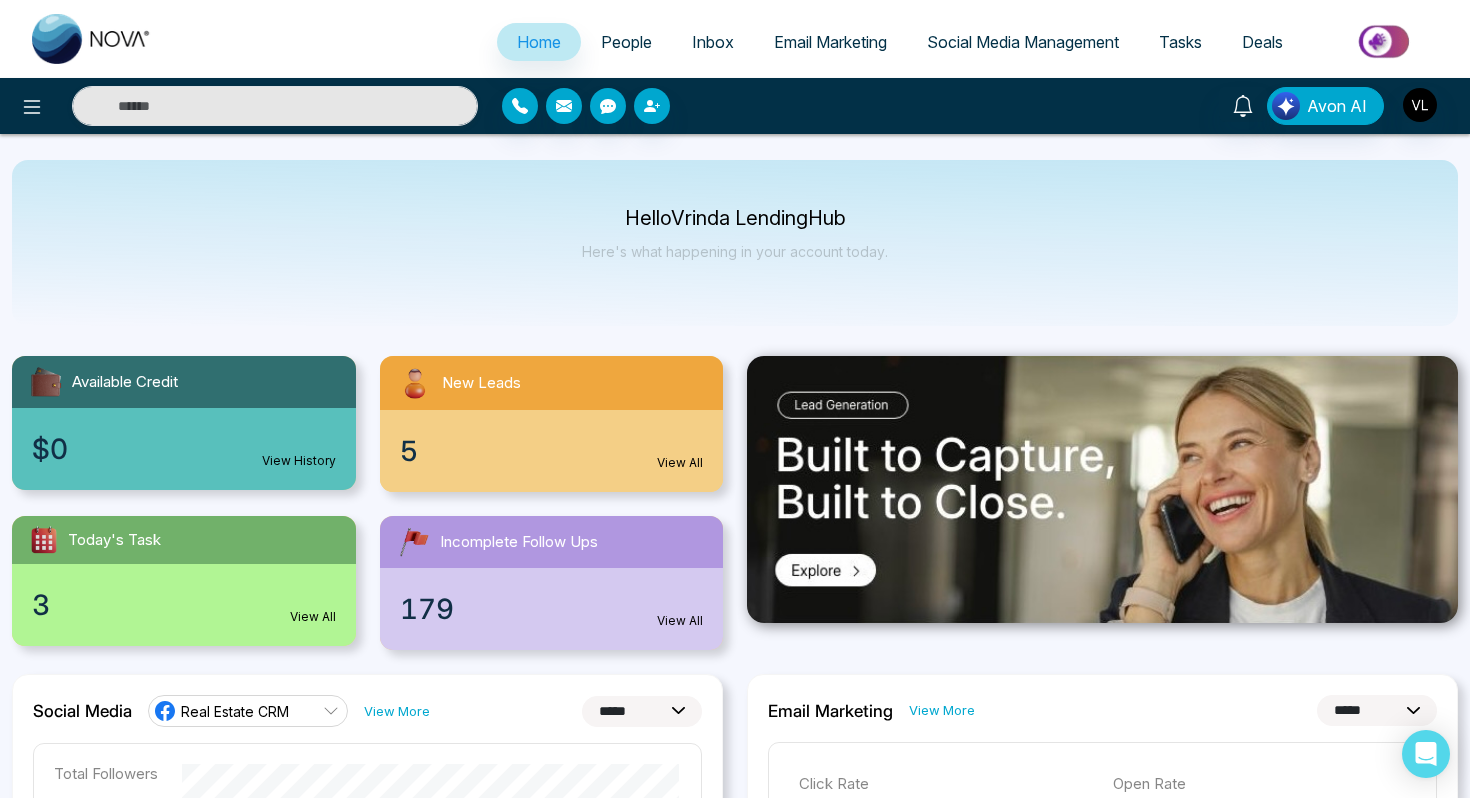 click on "People" at bounding box center (626, 42) 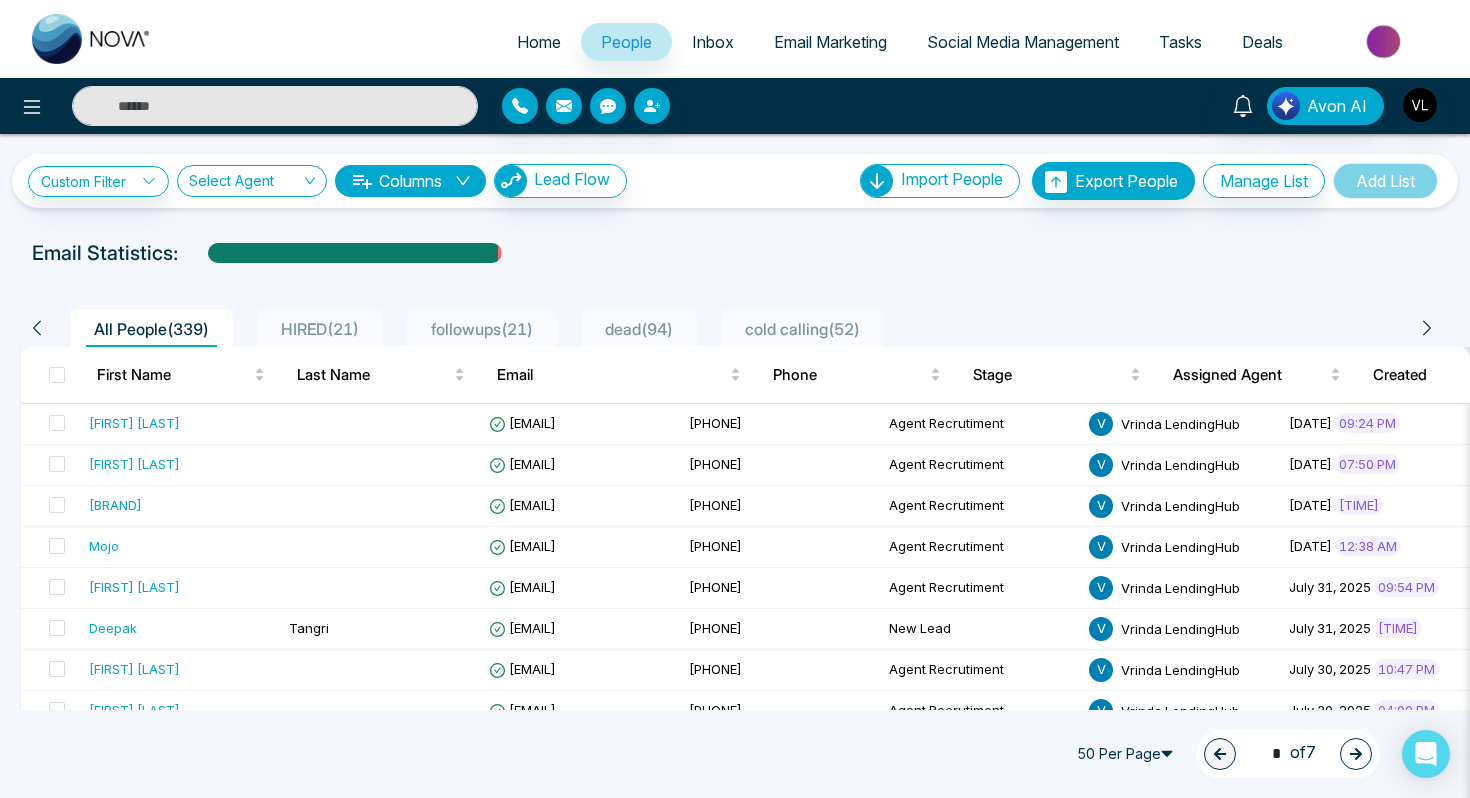click on "Home People Inbox Email Marketing Social Media Management Tasks Deals" at bounding box center [815, 43] 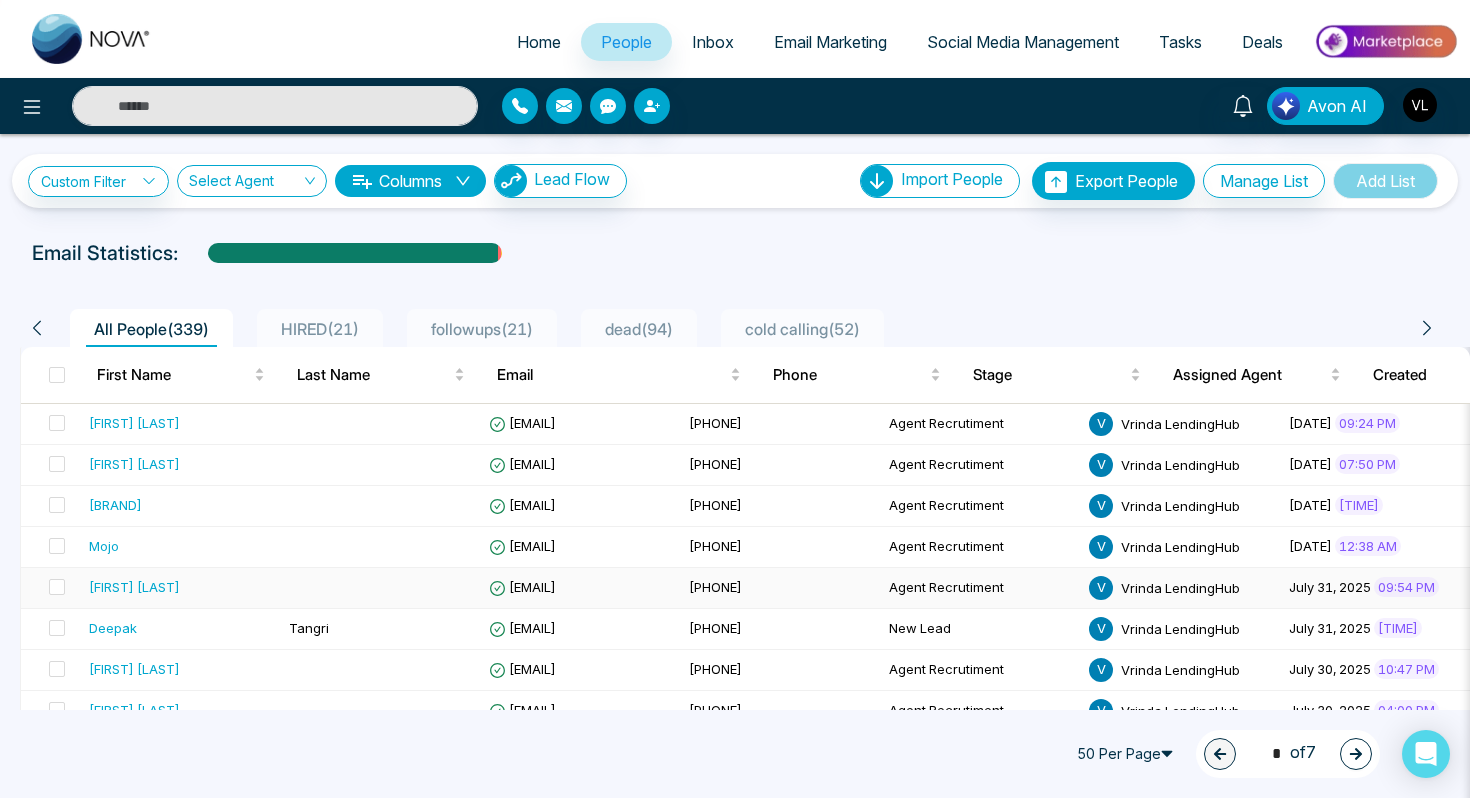 click on "[FIRST] [LAST]" at bounding box center [181, 587] 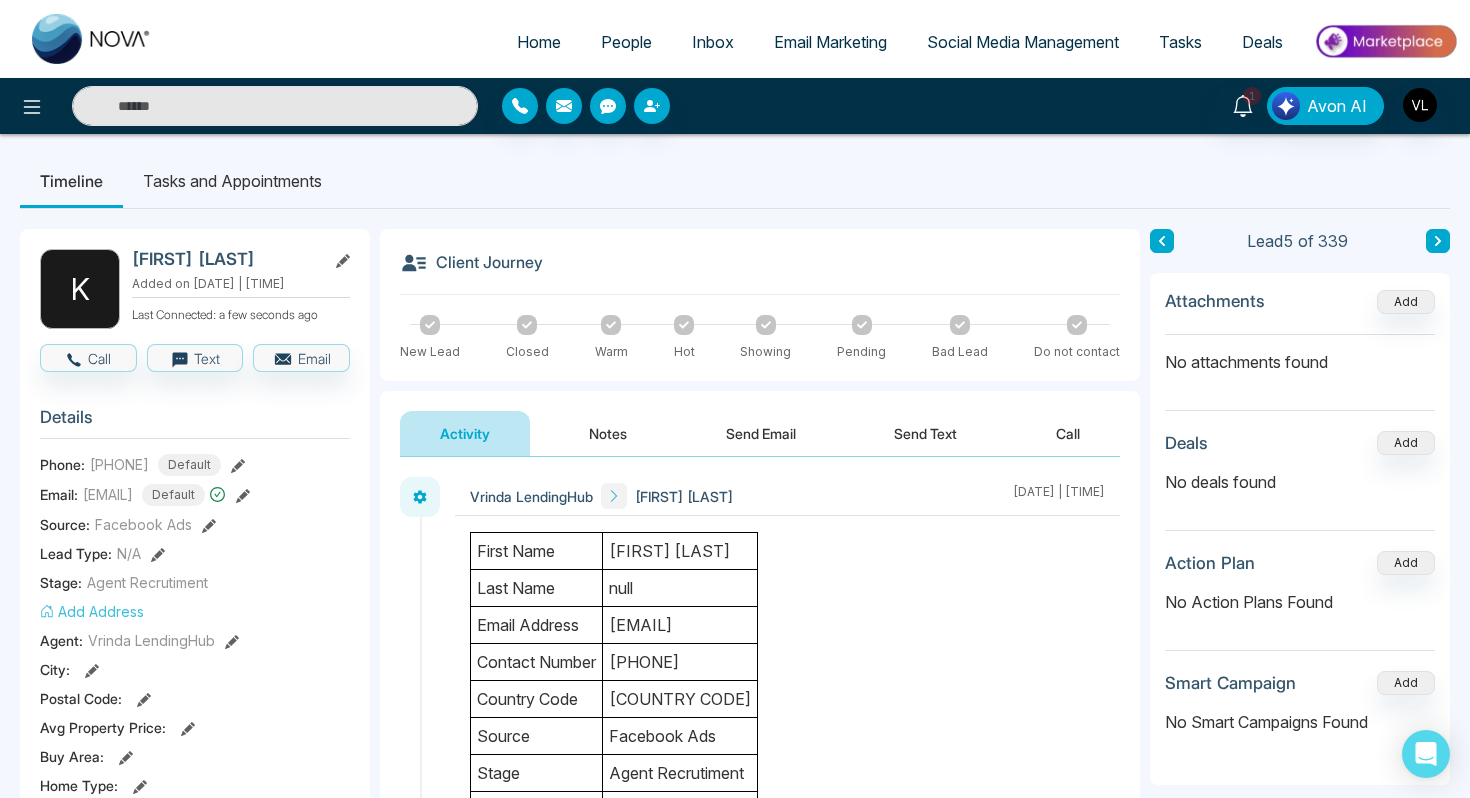 click on "People" at bounding box center (626, 42) 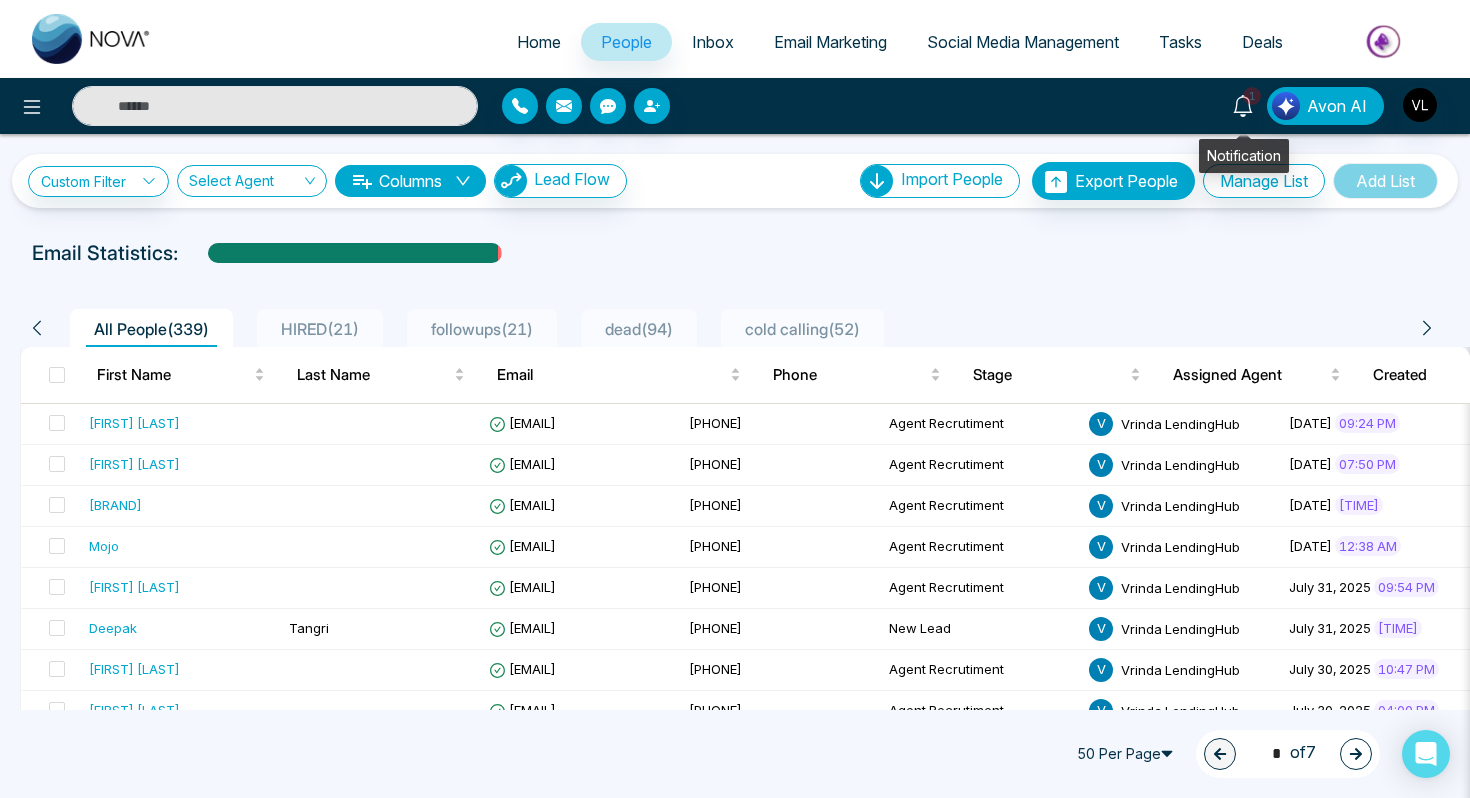 click 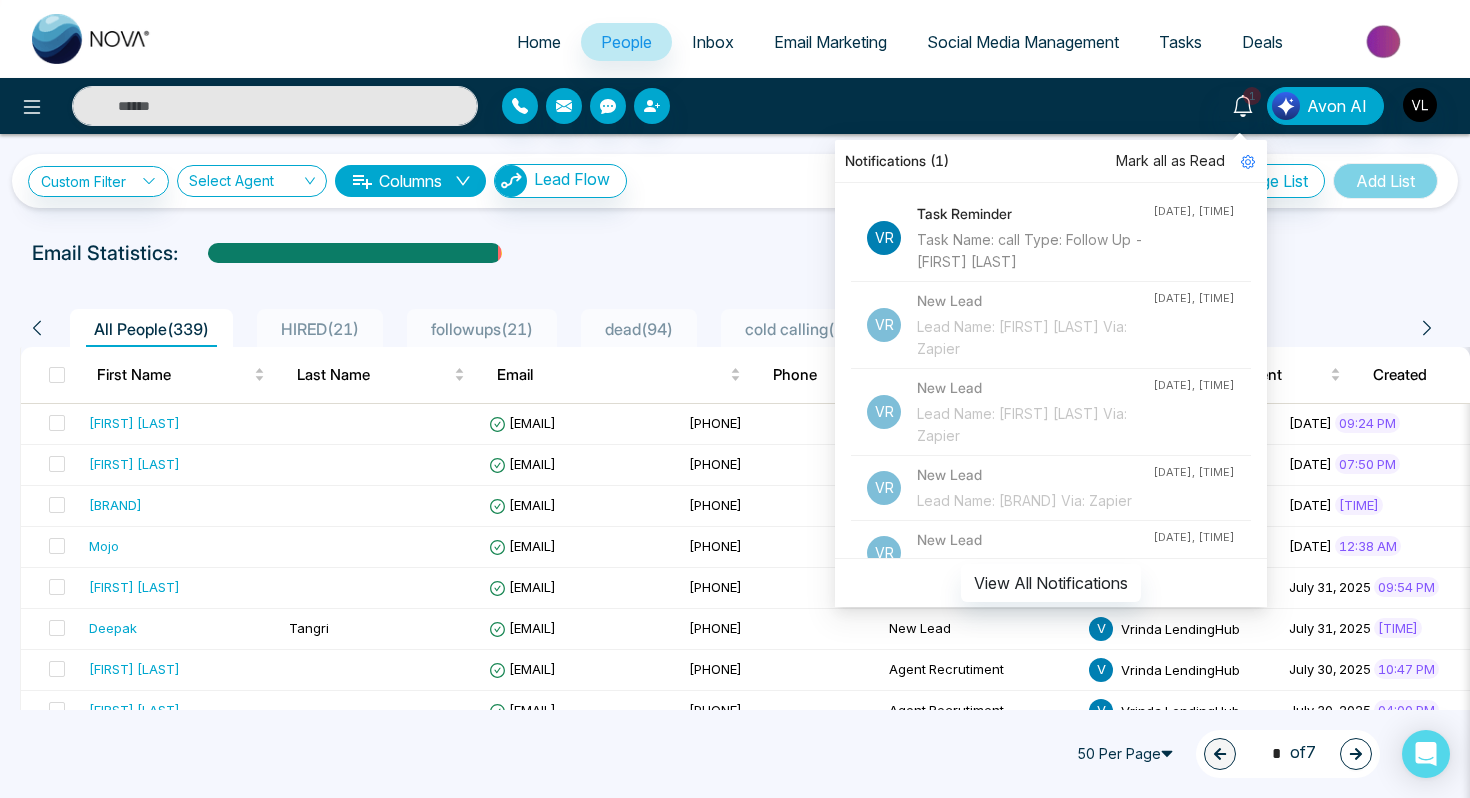 click on "Mark all as Read" at bounding box center (1170, 161) 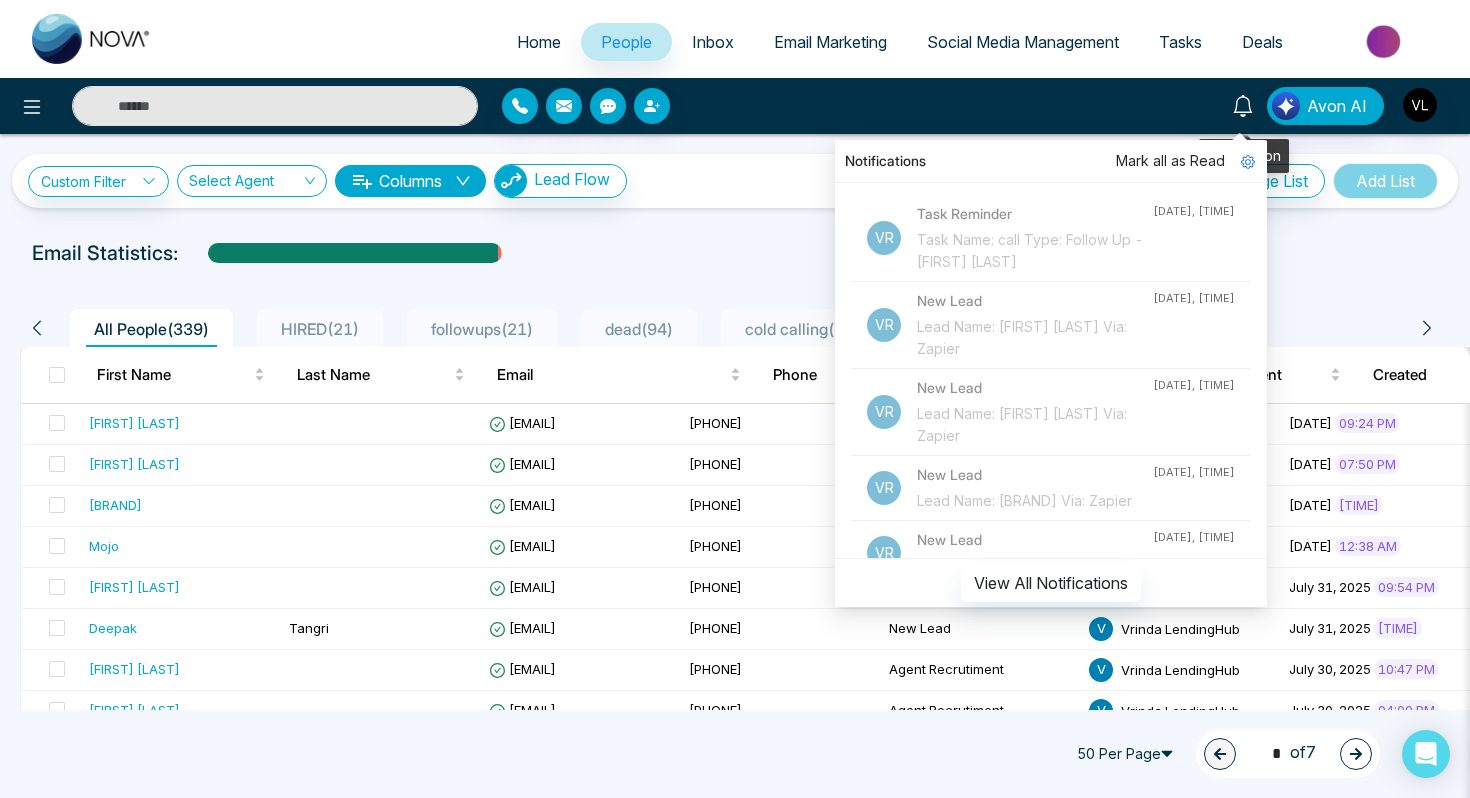 click 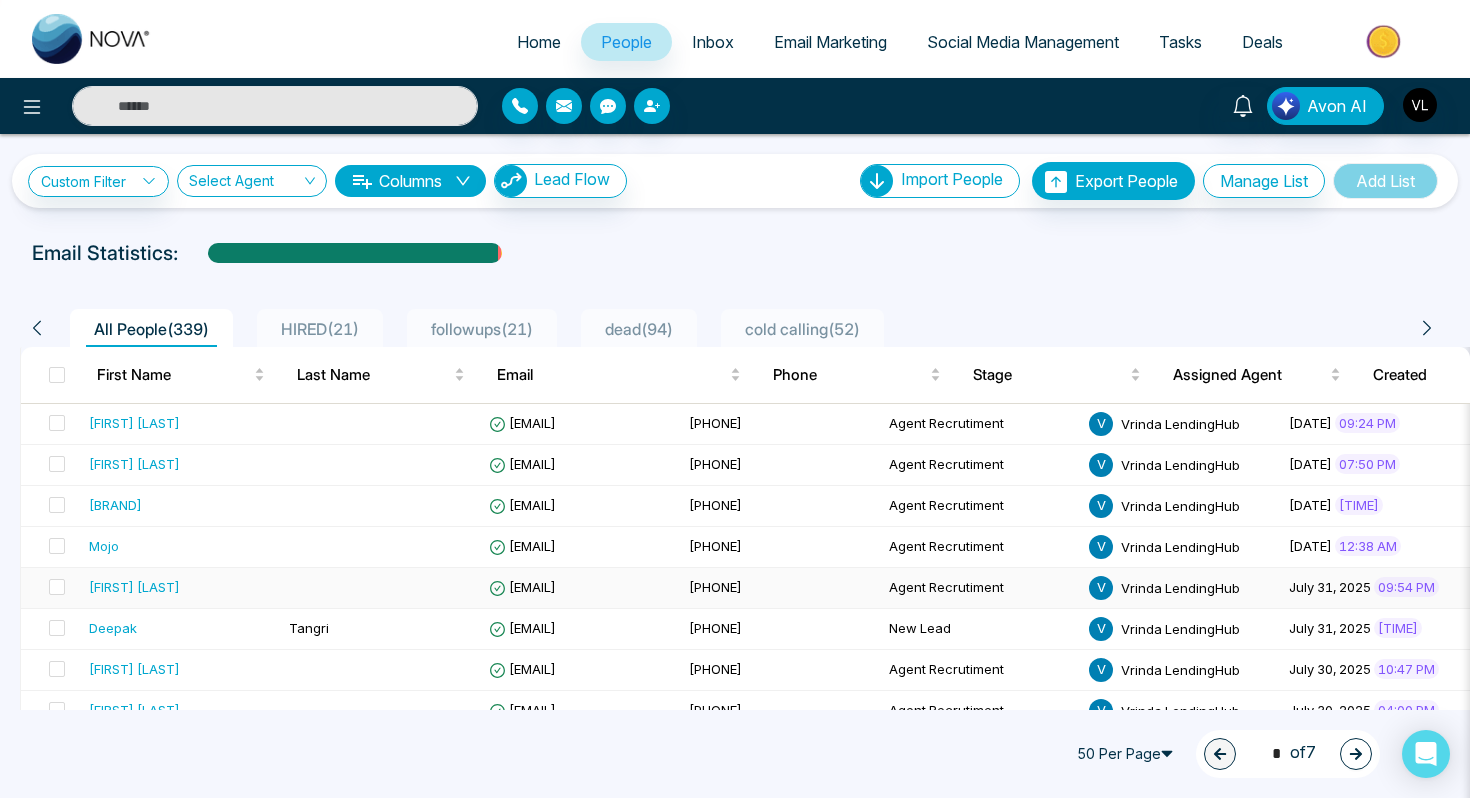 click on "[FIRST] [LAST]" at bounding box center (181, 587) 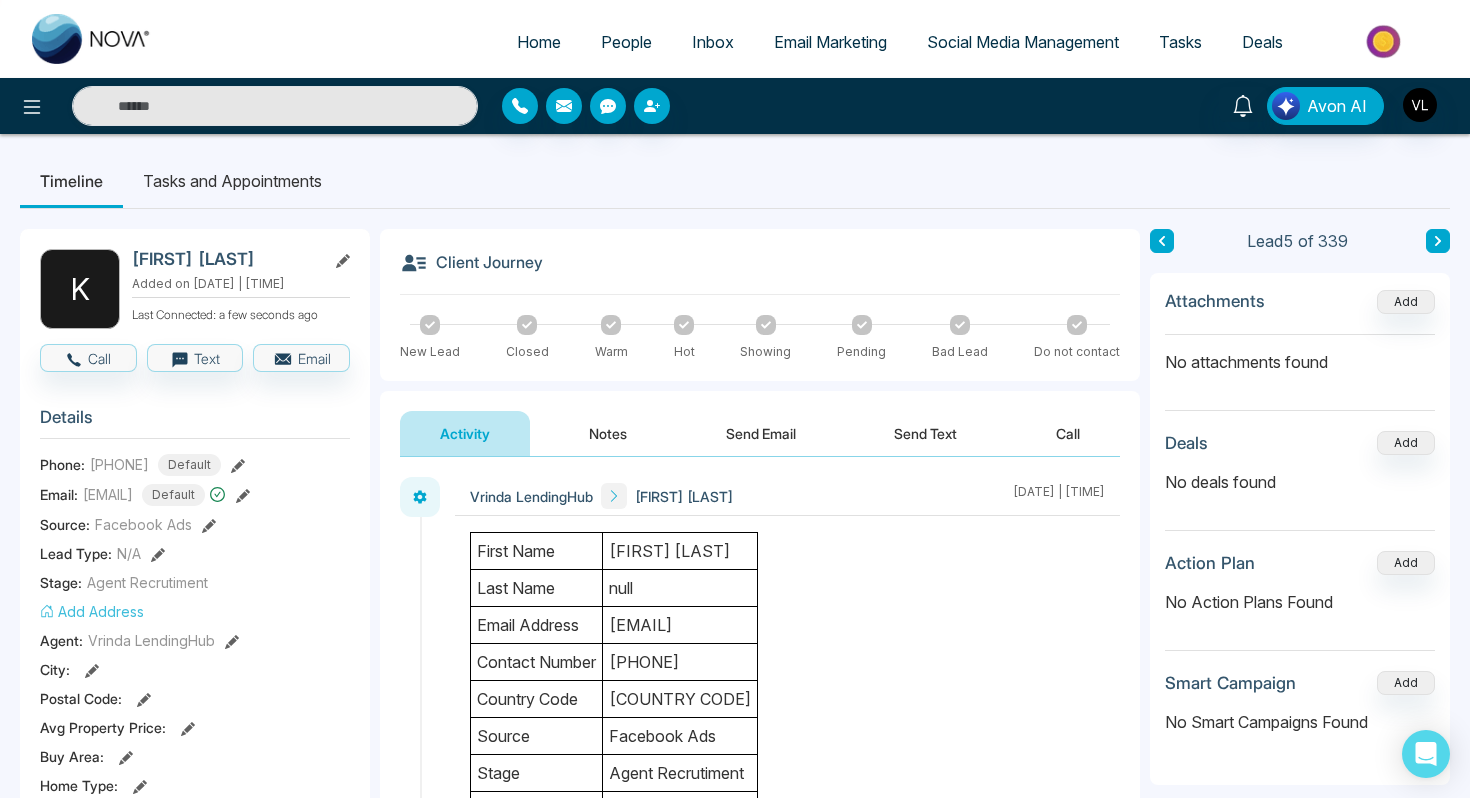 click on "[FIRST] [LAST]" at bounding box center (225, 259) 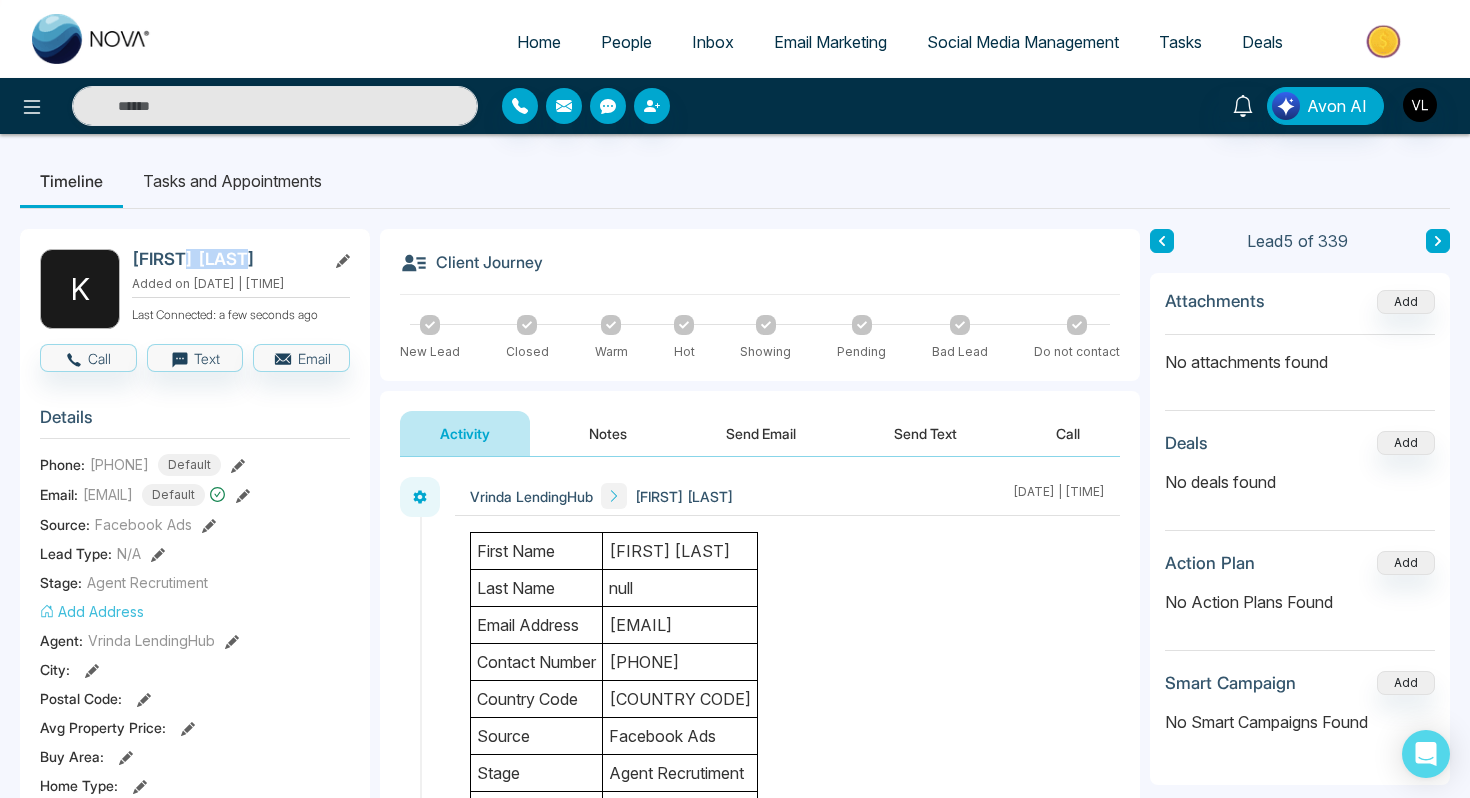 click on "[FIRST] [LAST]" at bounding box center [225, 259] 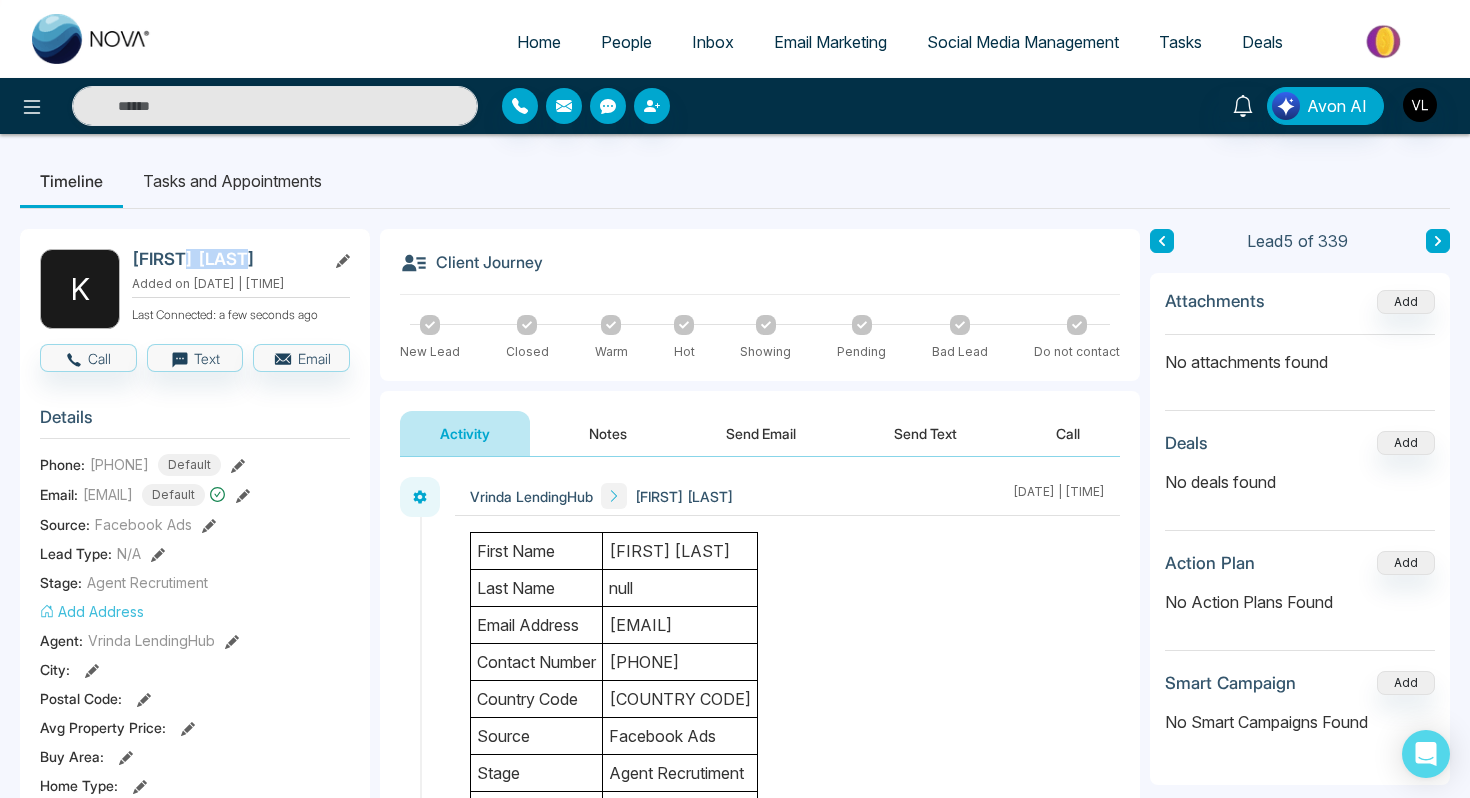 copy on "[LAST]" 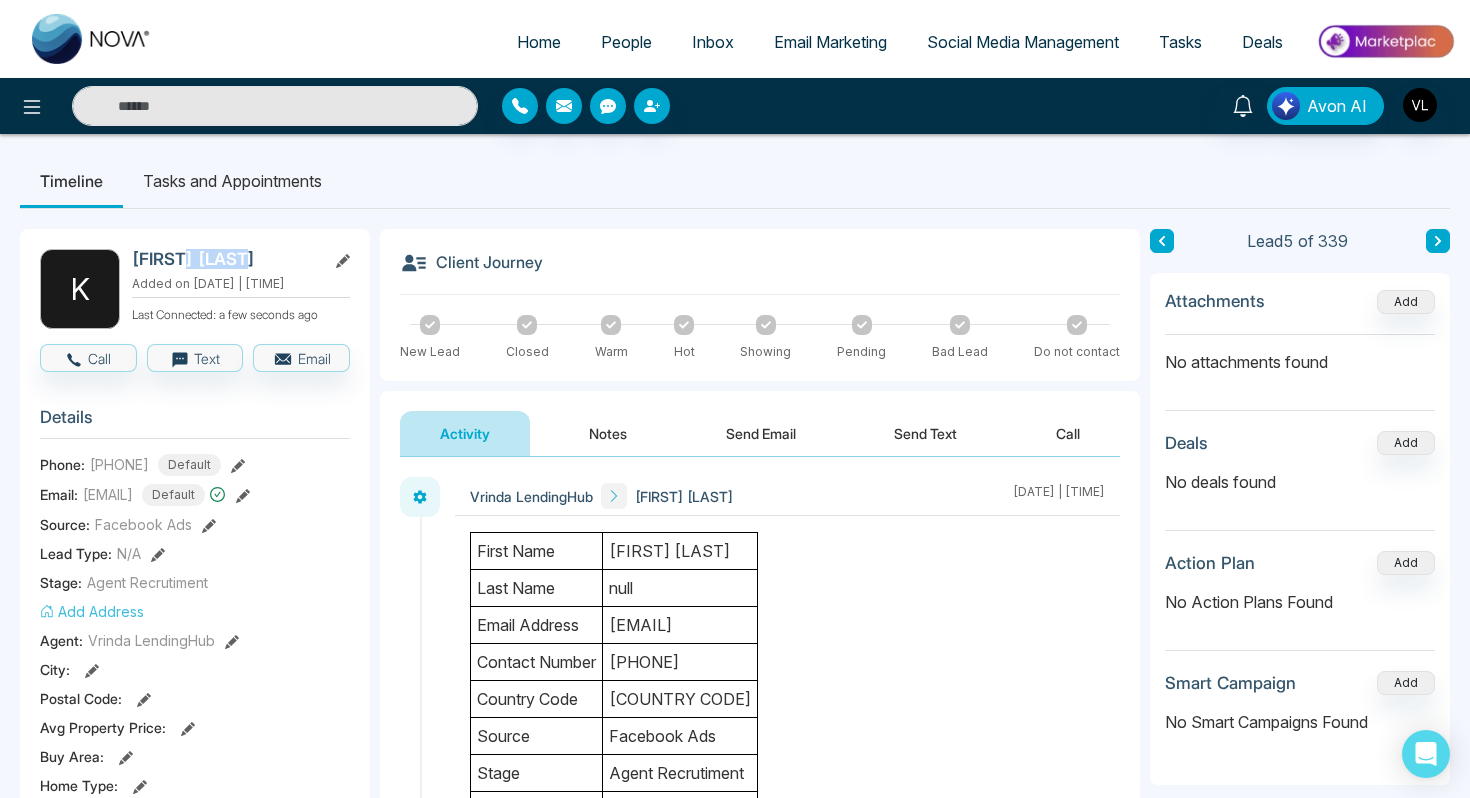click on "[FIRST] [LAST]" at bounding box center [225, 259] 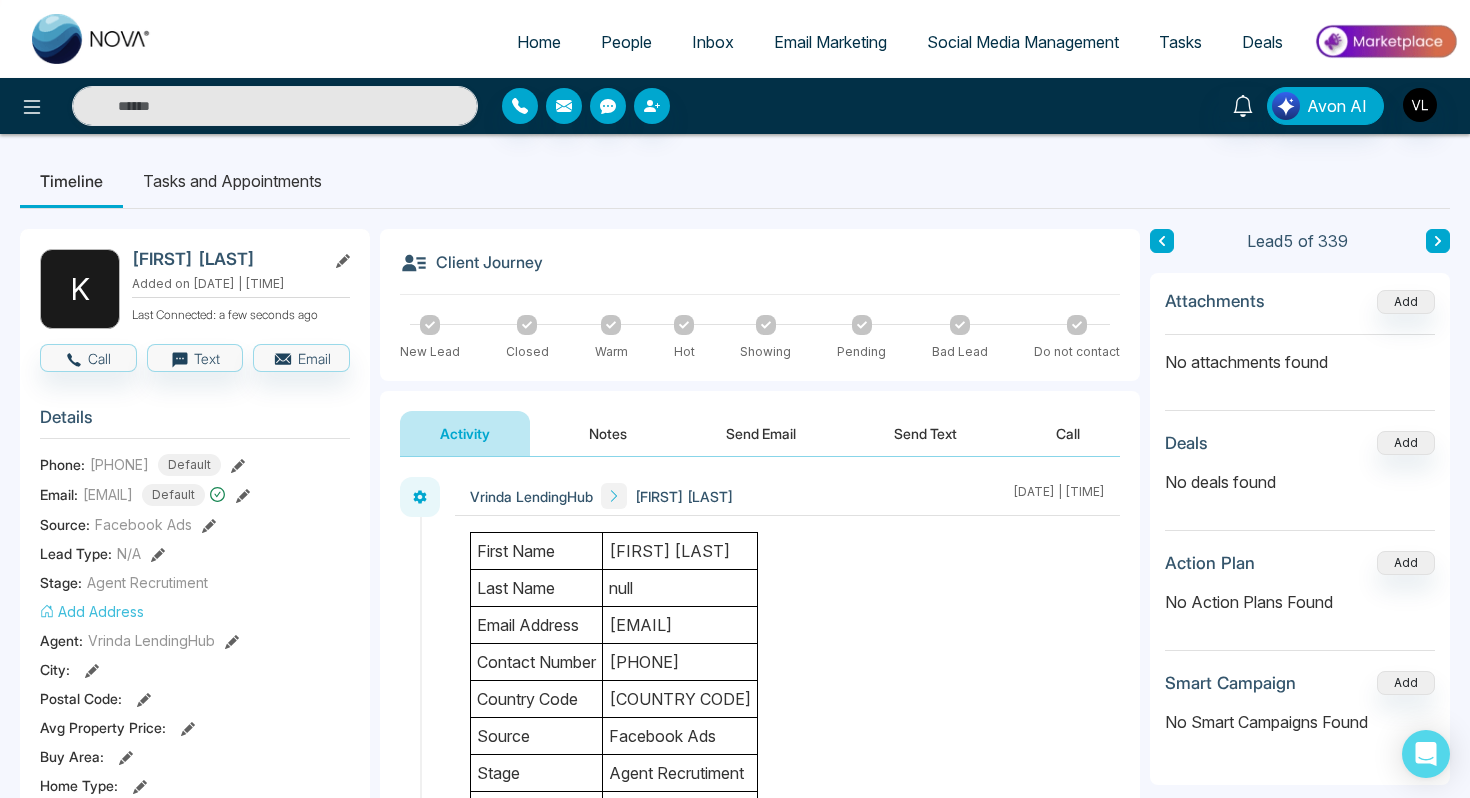 click on "[FIRST] [LAST]" at bounding box center (225, 259) 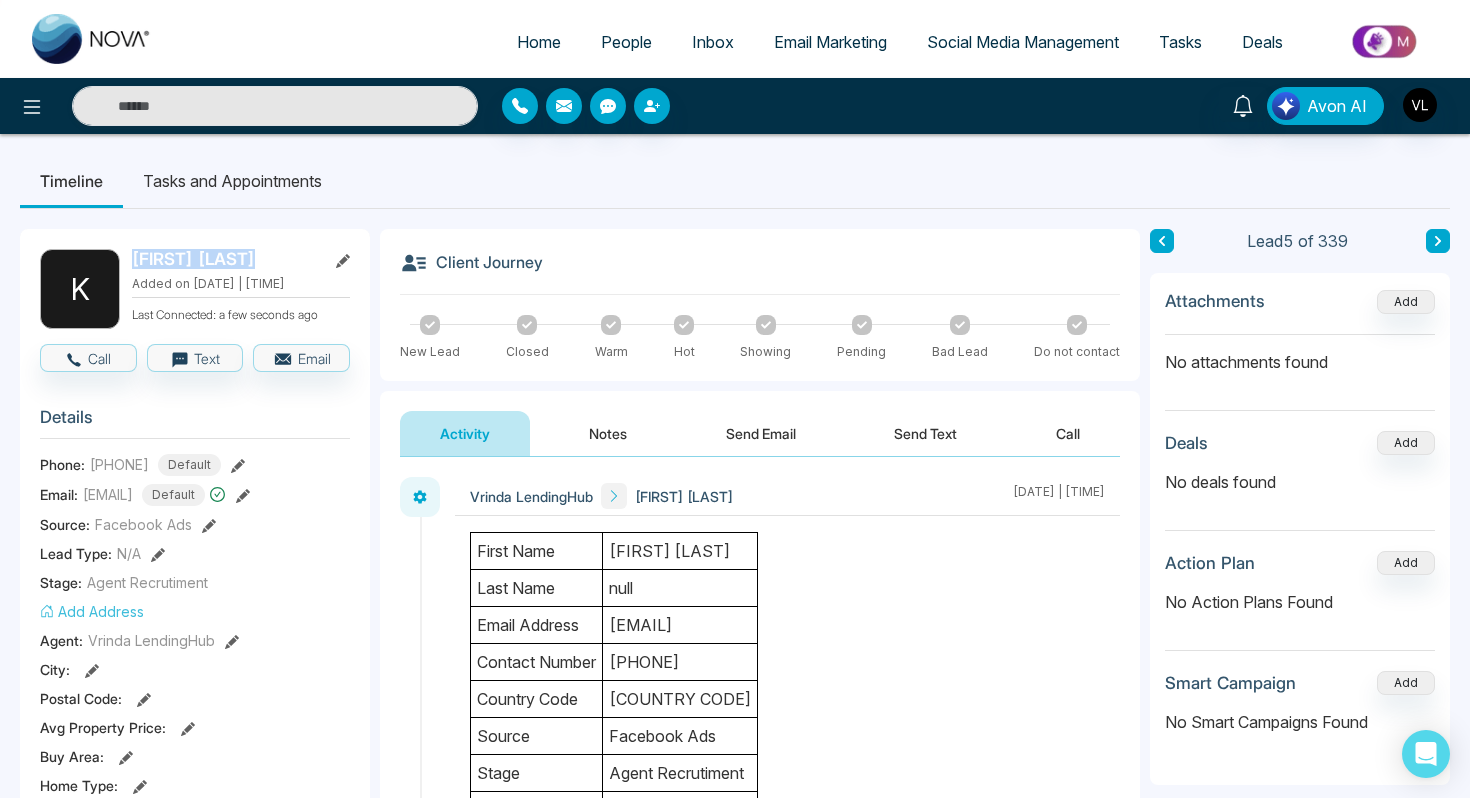 drag, startPoint x: 255, startPoint y: 264, endPoint x: 177, endPoint y: 256, distance: 78.40918 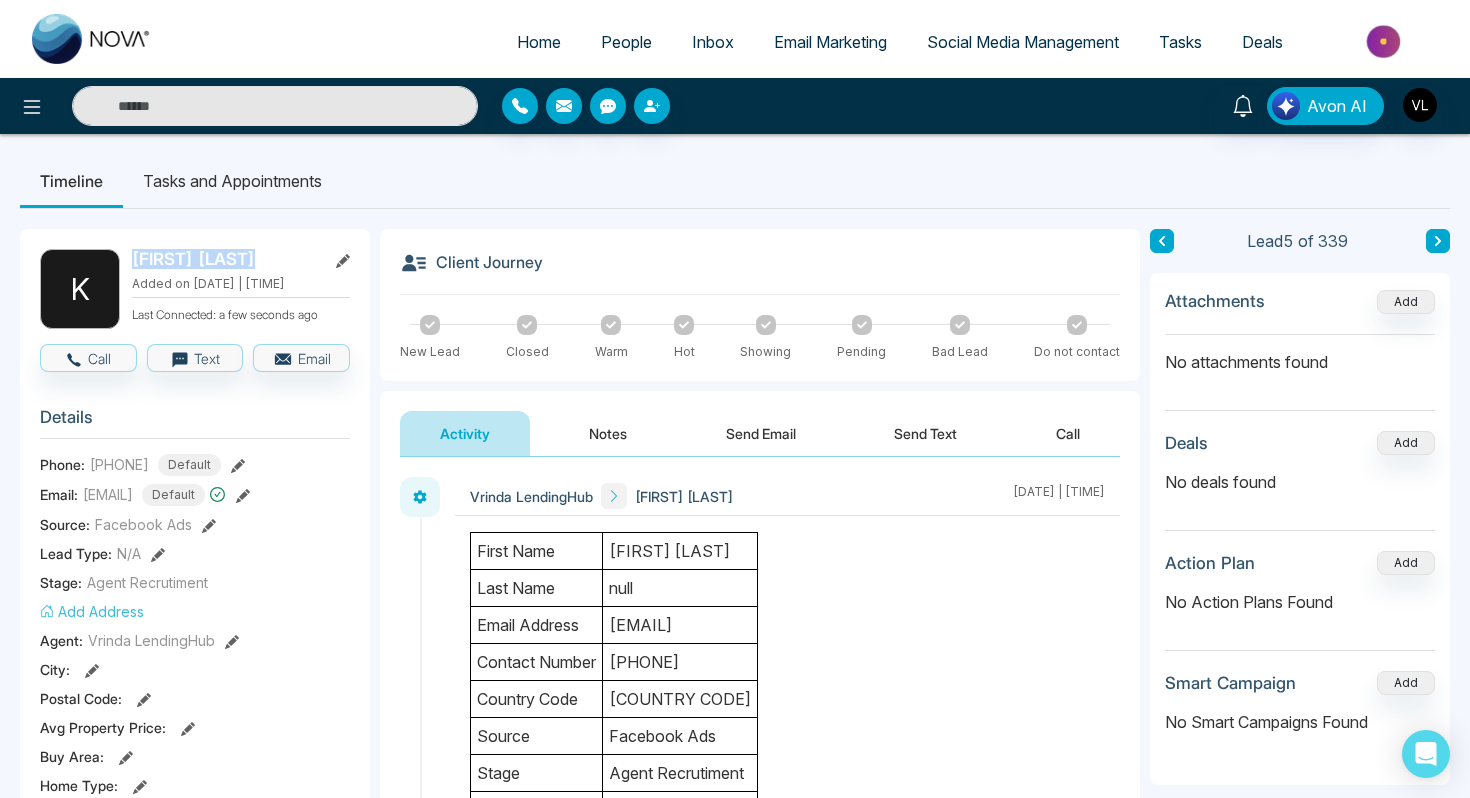 click on "[FIRST] [LAST]" at bounding box center (225, 259) 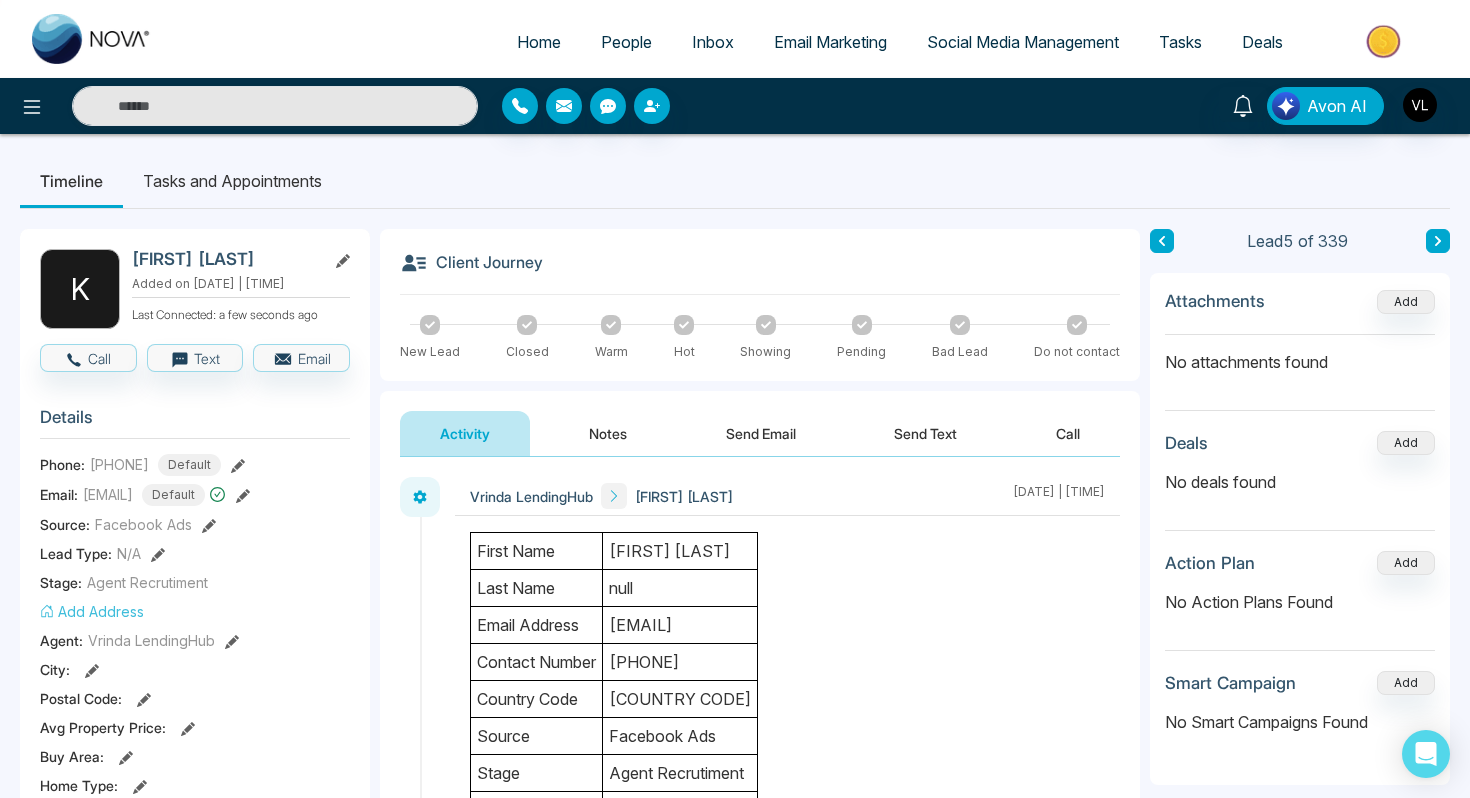 click on "[EMAIL]" at bounding box center [680, 625] 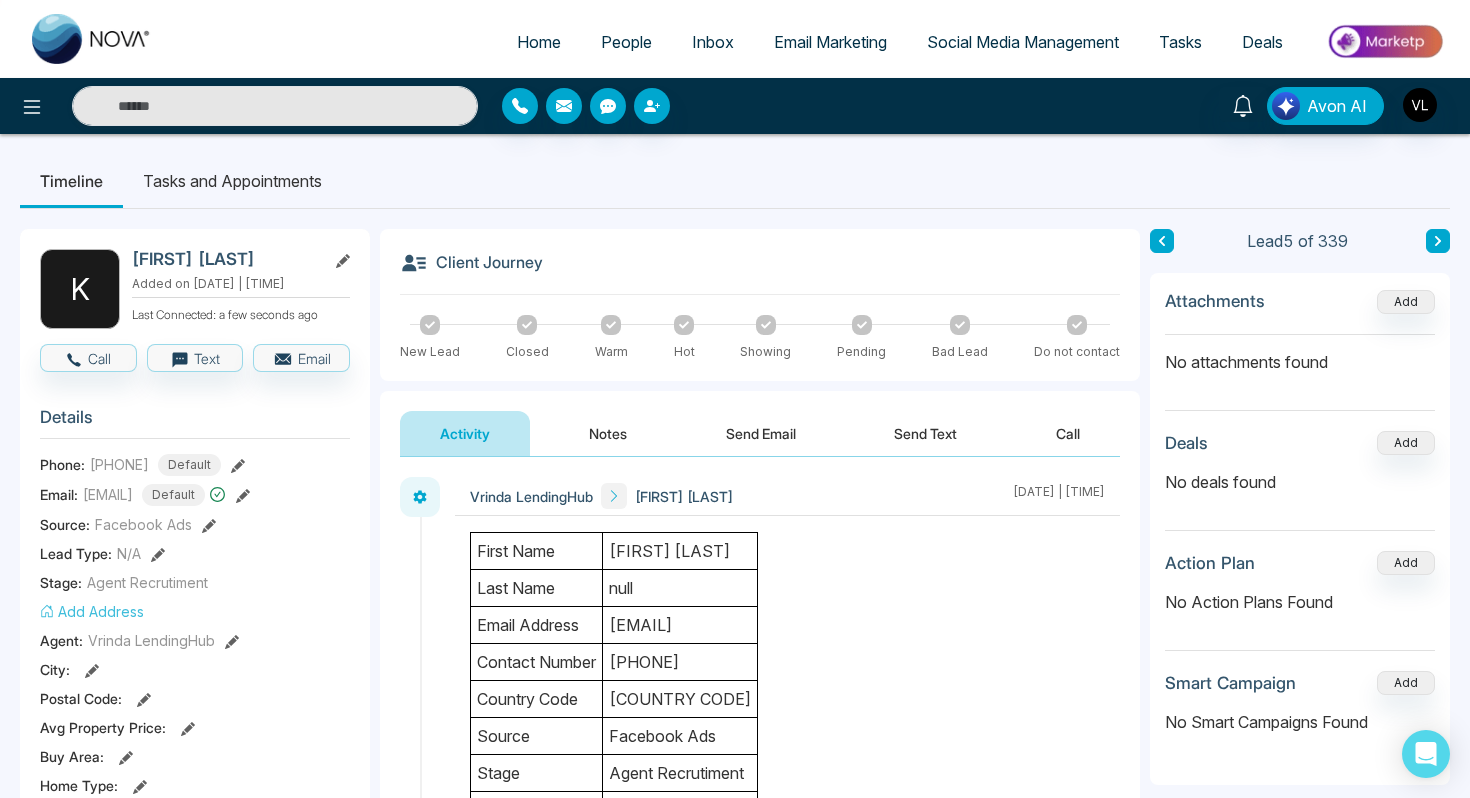 click on "[EMAIL]" at bounding box center [680, 625] 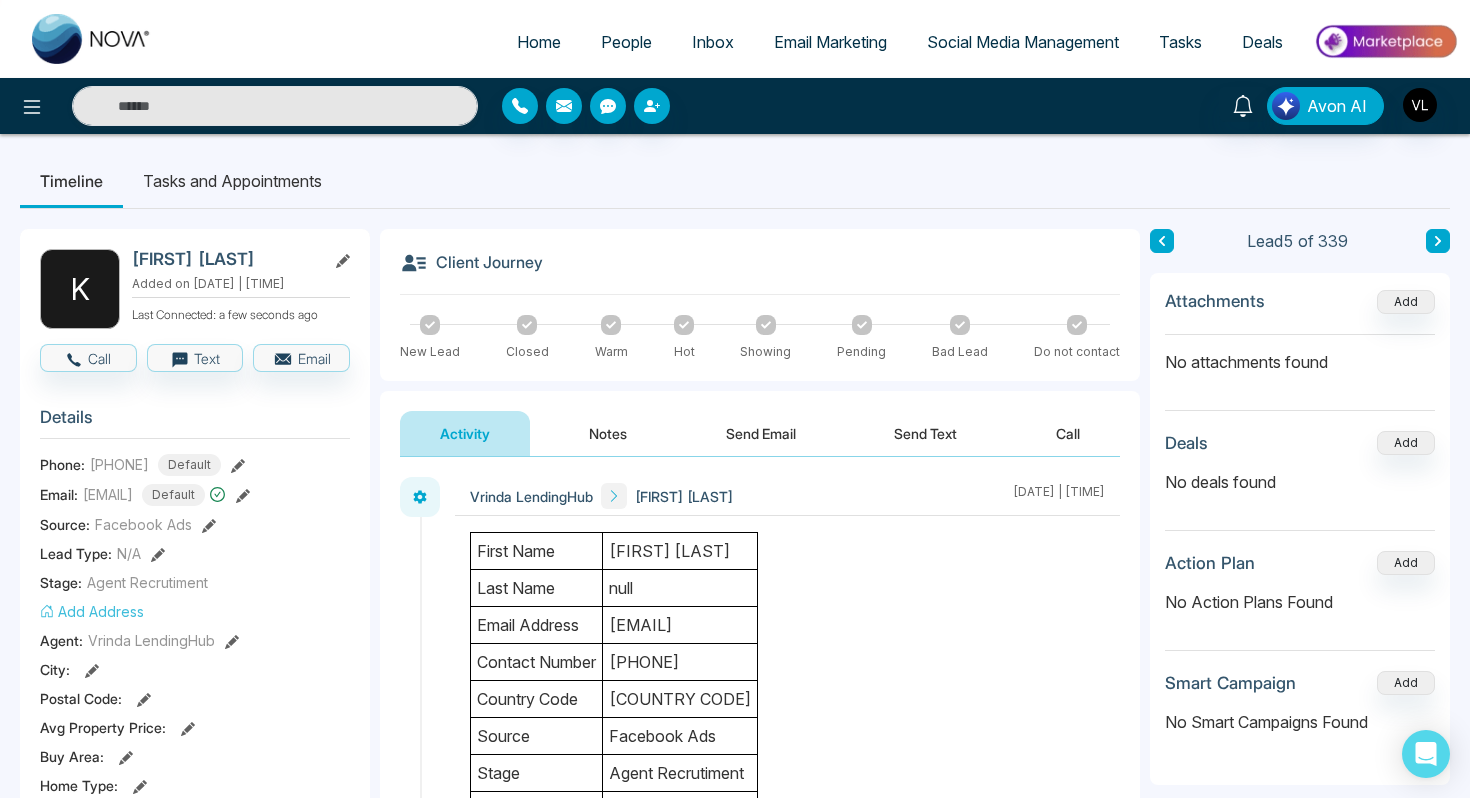 click on "[EMAIL]" at bounding box center [680, 625] 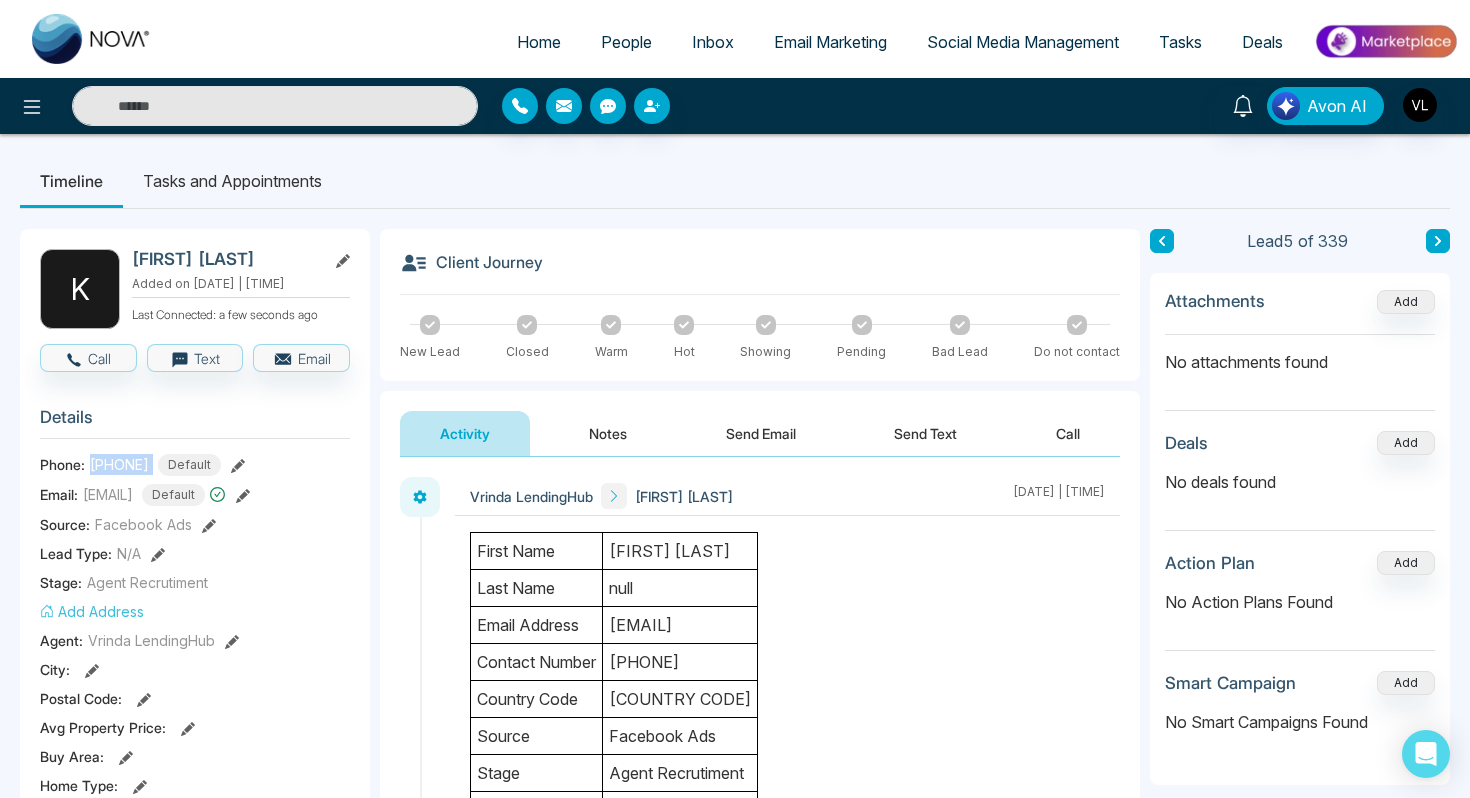 drag, startPoint x: 206, startPoint y: 463, endPoint x: 91, endPoint y: 468, distance: 115.10864 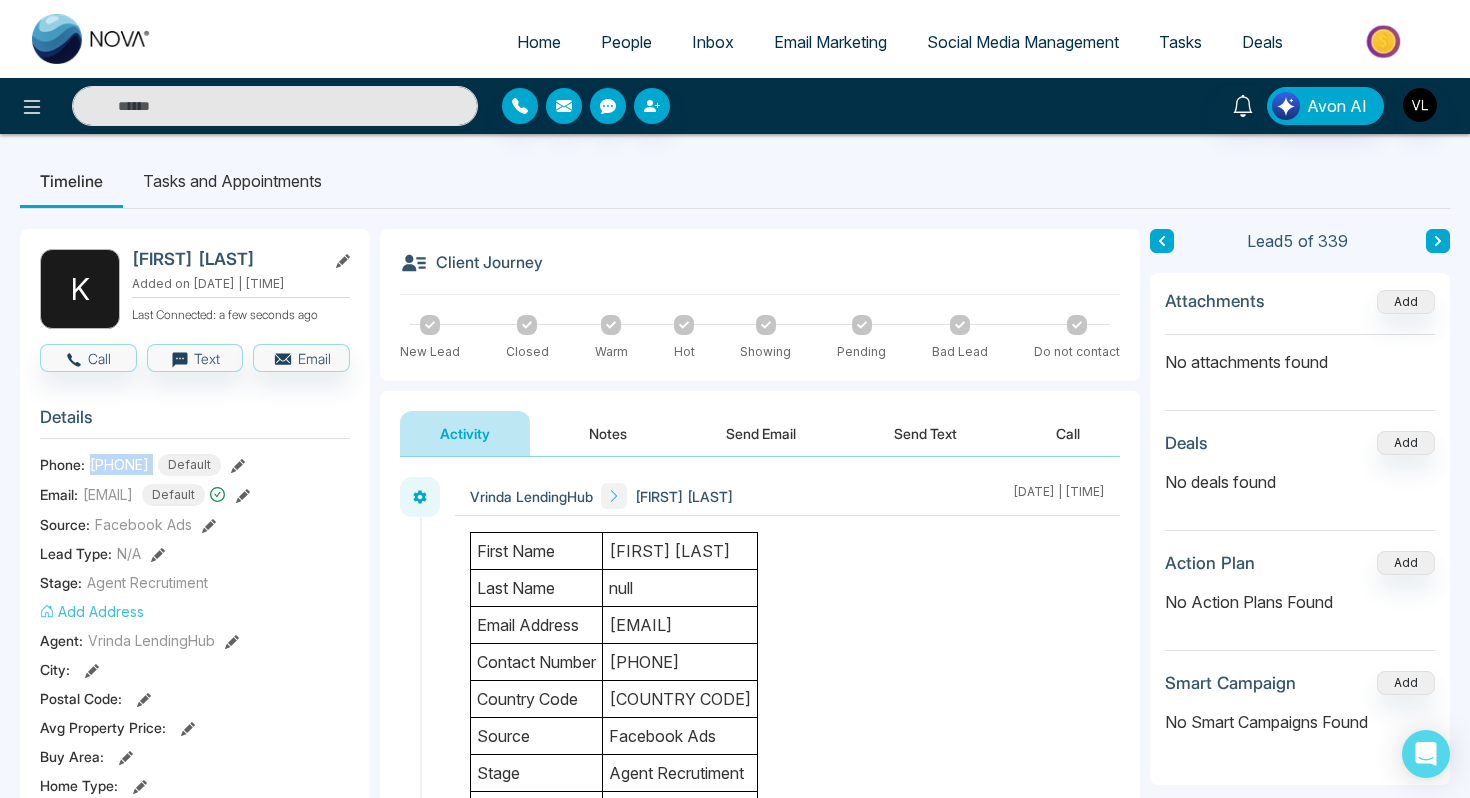click on "[PHONE] Default" at bounding box center [155, 465] 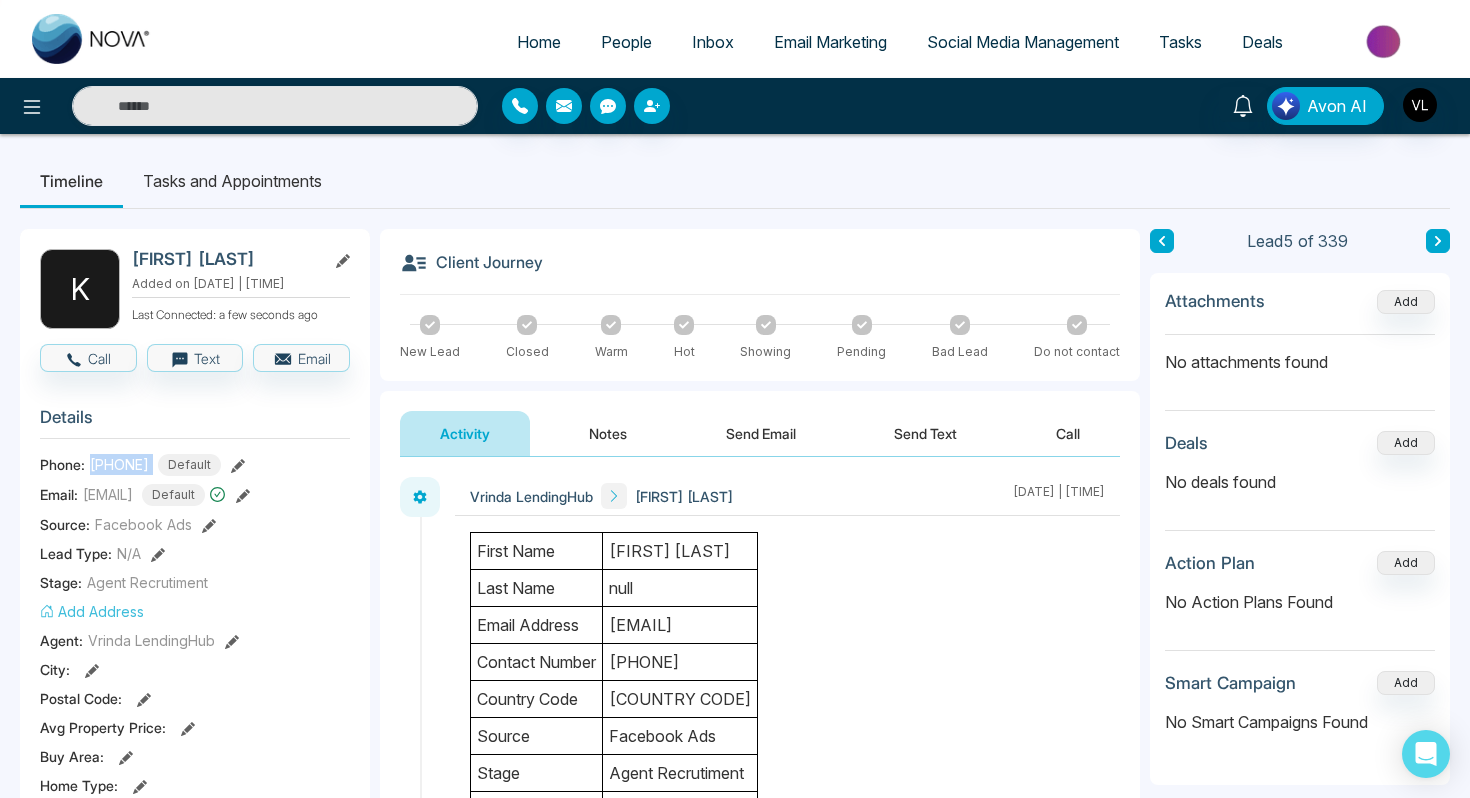 copy on "[PHONE]" 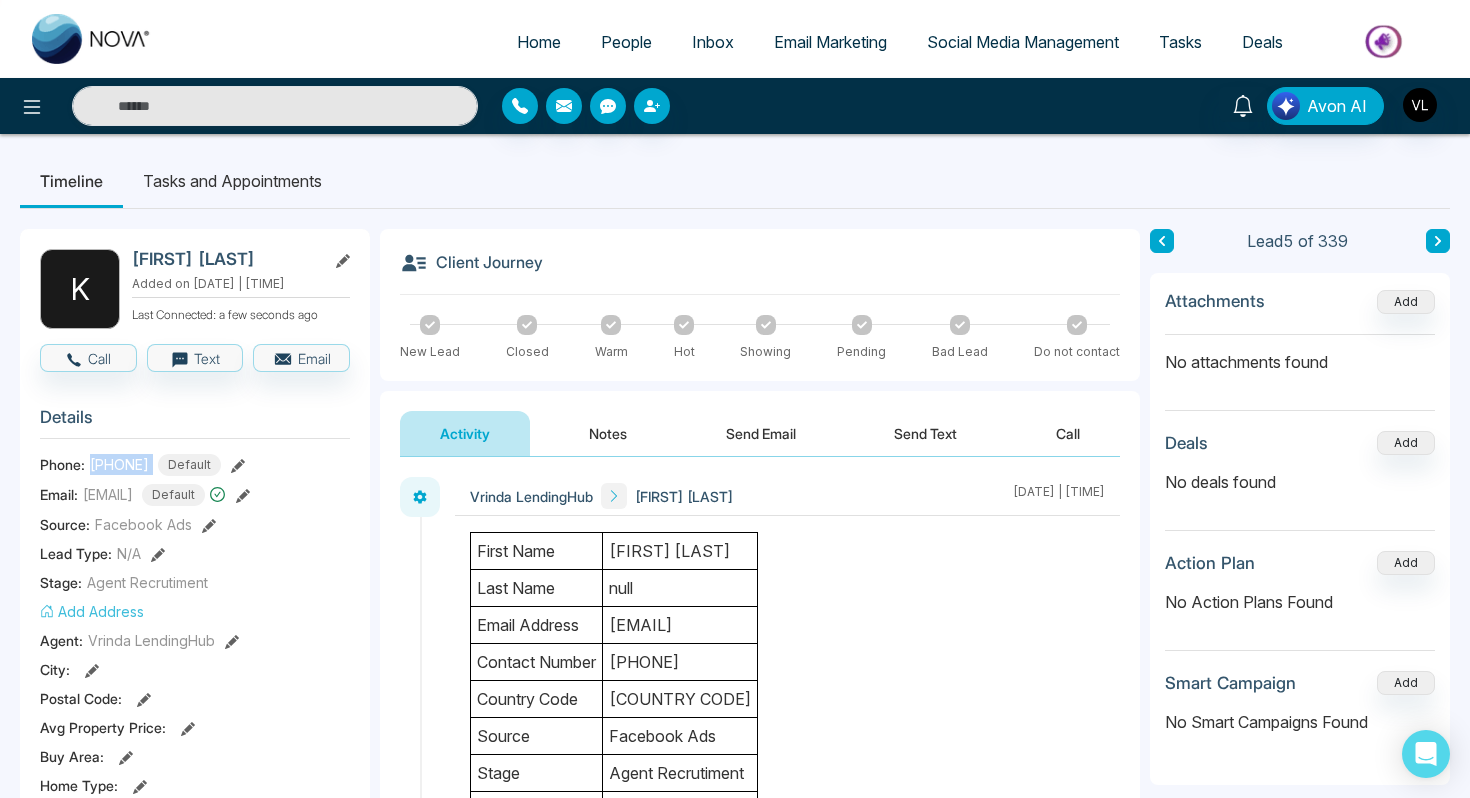 click on "People" at bounding box center (626, 42) 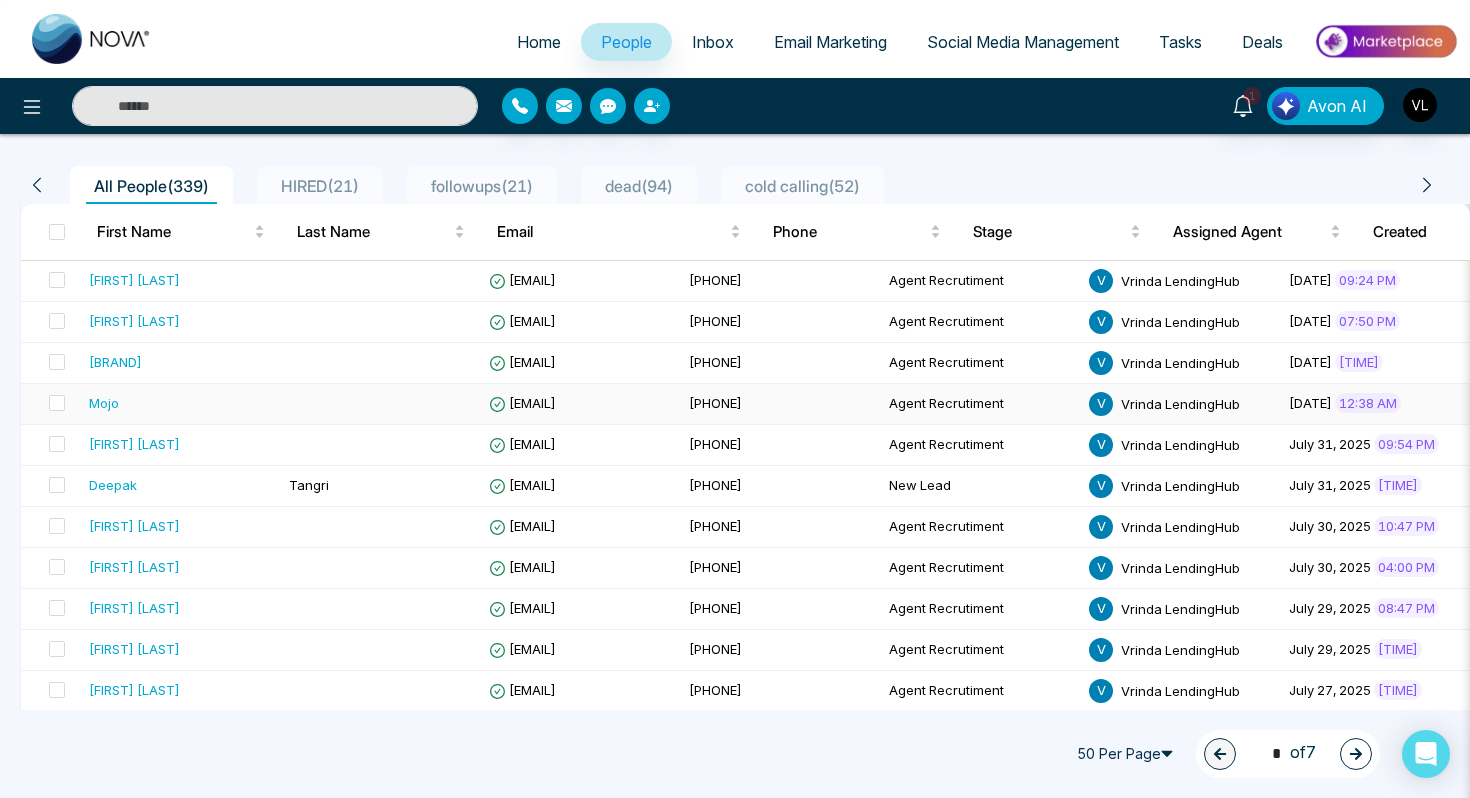 scroll, scrollTop: 148, scrollLeft: 0, axis: vertical 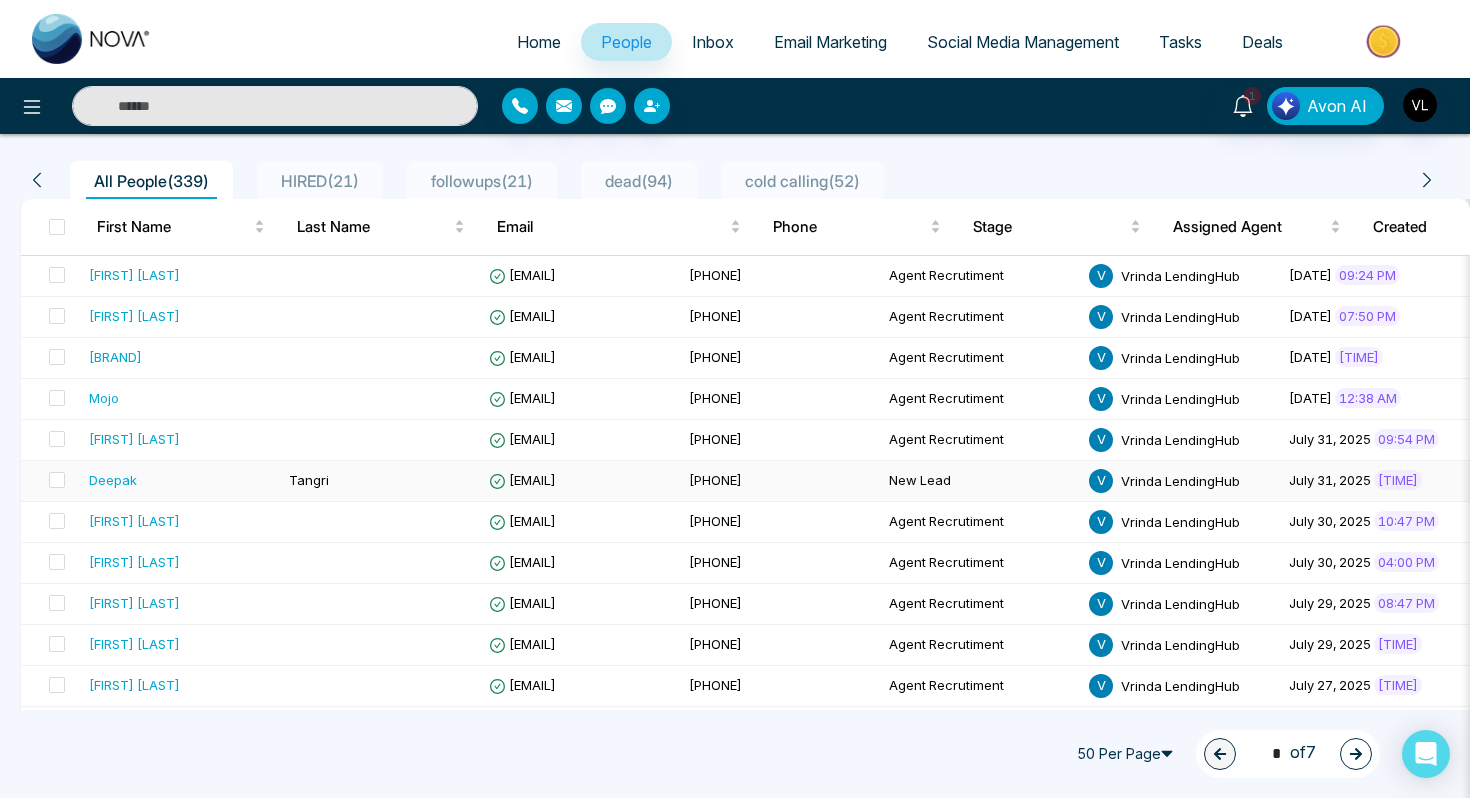 click on "Deepak" at bounding box center (181, 480) 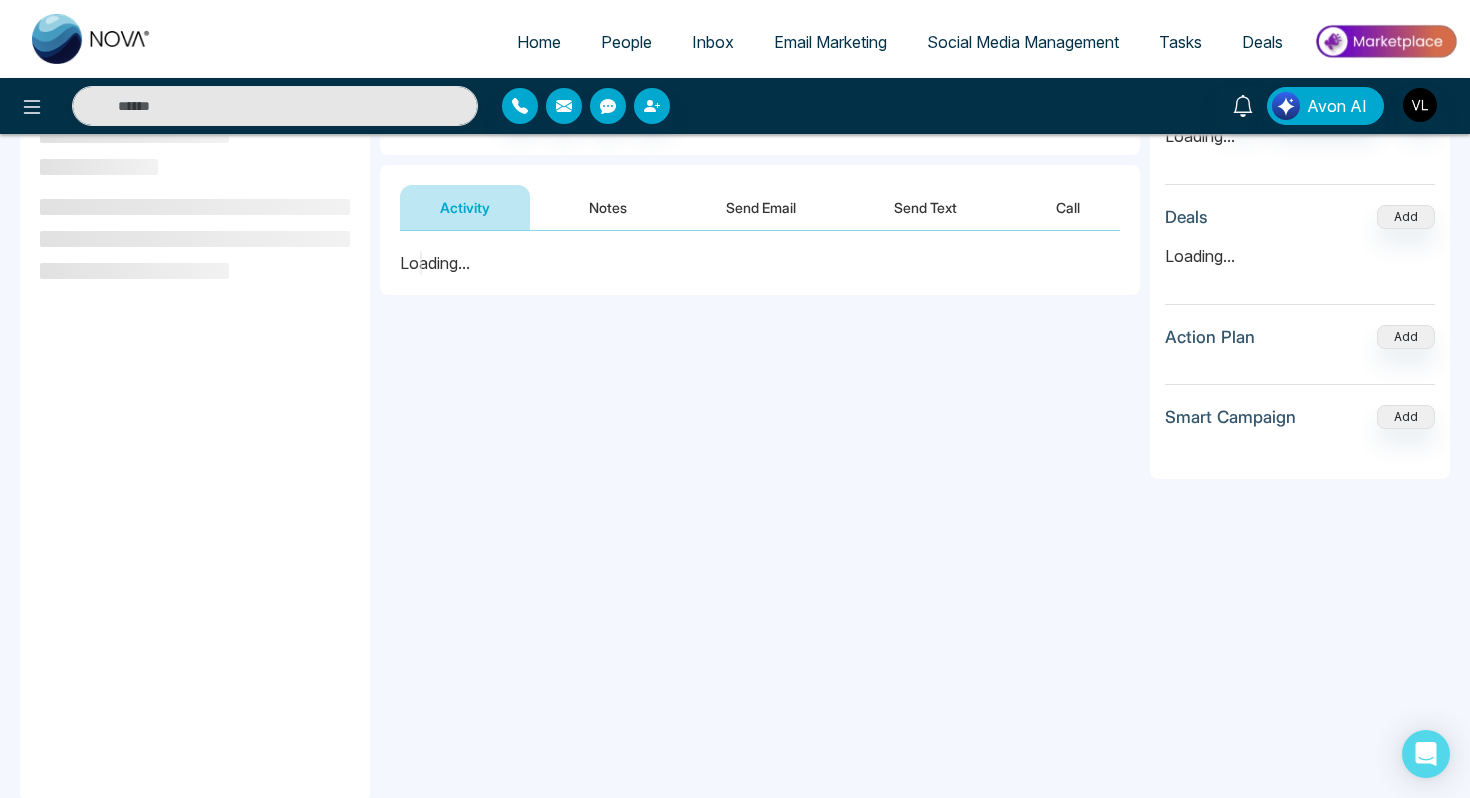 scroll, scrollTop: 227, scrollLeft: 0, axis: vertical 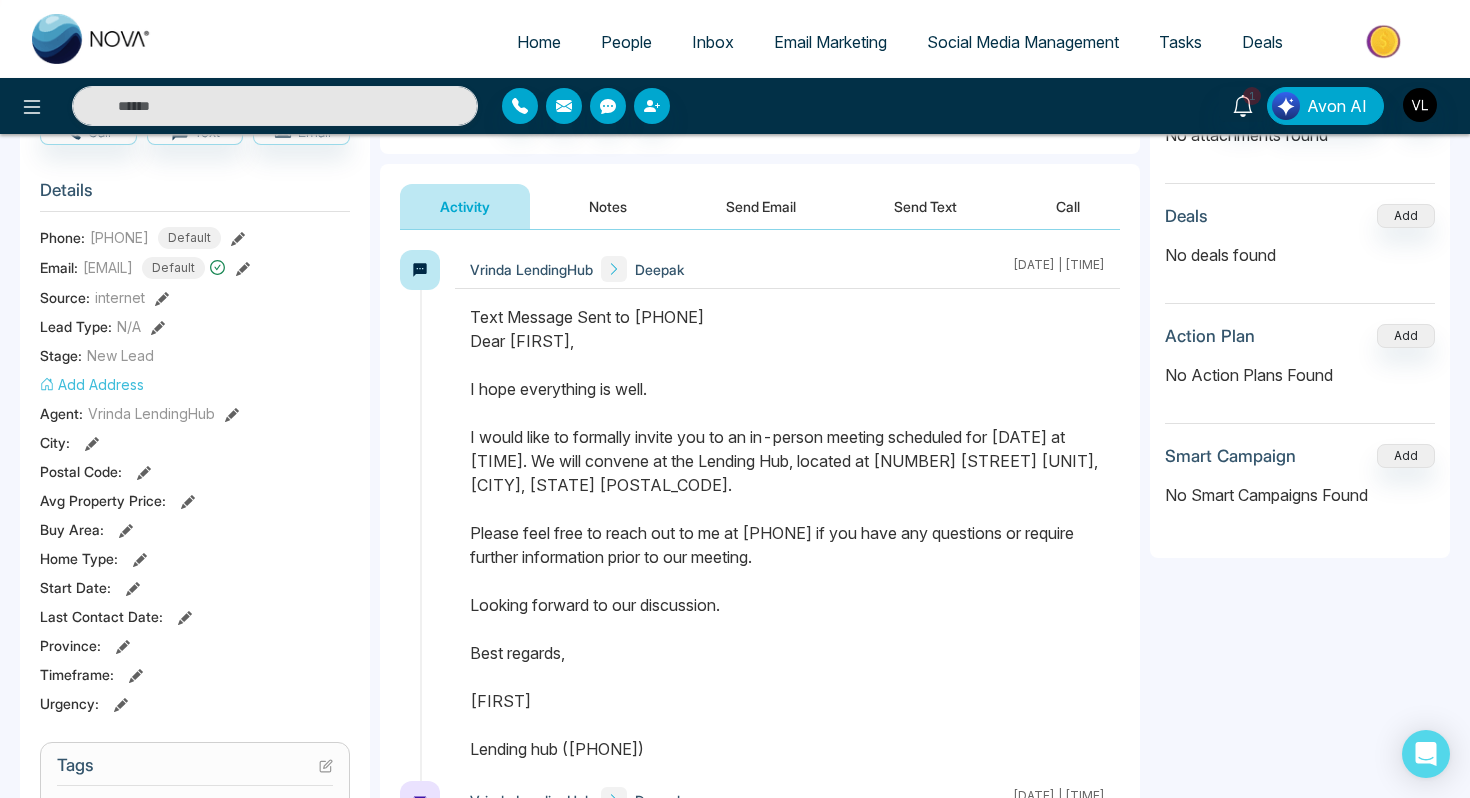 drag, startPoint x: 471, startPoint y: 335, endPoint x: 706, endPoint y: 758, distance: 483.89462 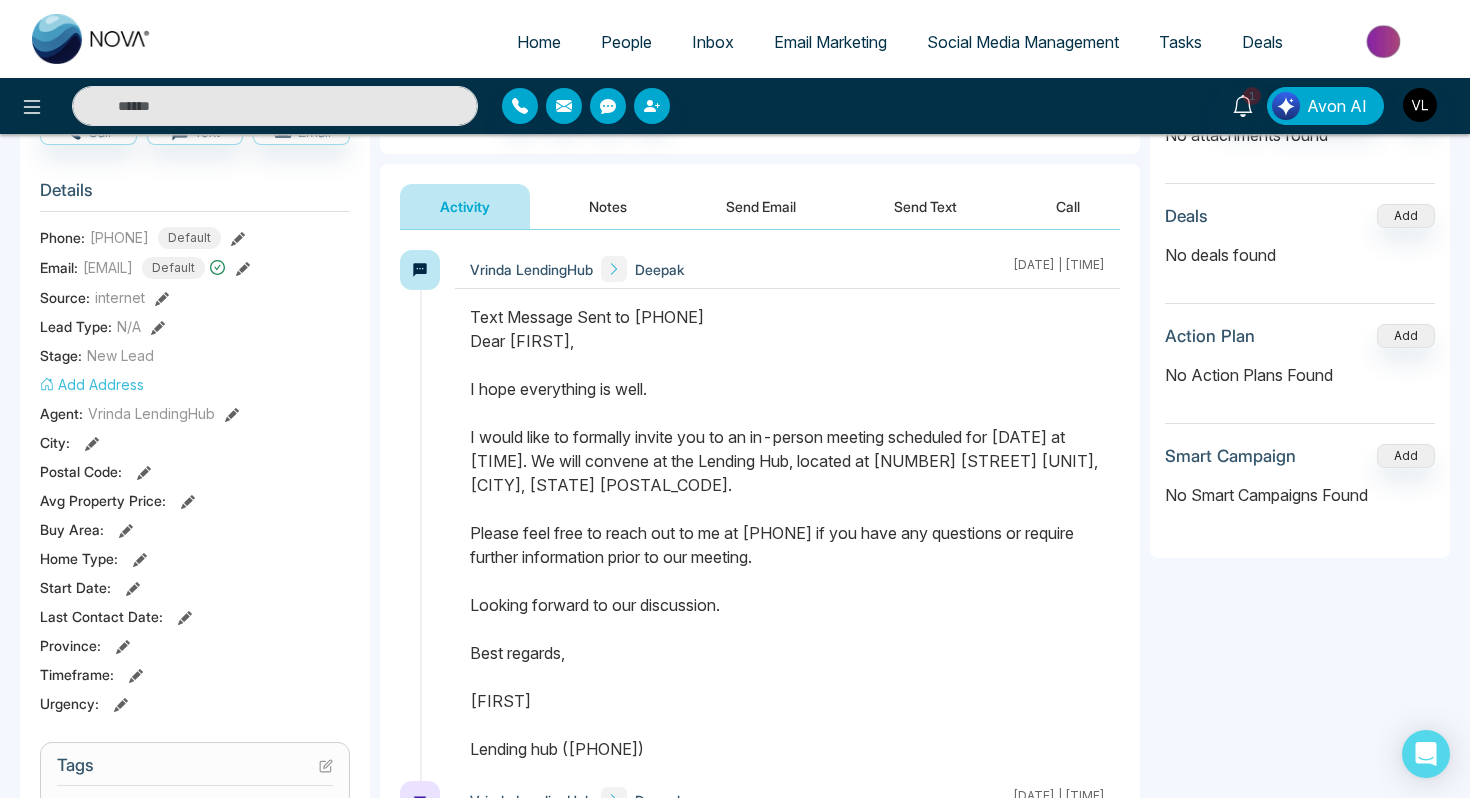 click on "Text Message Sent to [PHONE]  Dear [FIRST],
I hope everything is well.
I would like to formally invite you to an in-person meeting scheduled for [DATE] at [TIME]. We will convene at the Lending Hub, located at [NUMBER] [STREET] [UNIT], [CITY], [STATE]
Please feel free to reach out to me at [PHONE] if you have any questions or require further information prior to our meeting.
Looking forward to our discussion.
Best regards,
[FIRST]
Lending hub ([PHONE])" at bounding box center [787, 533] 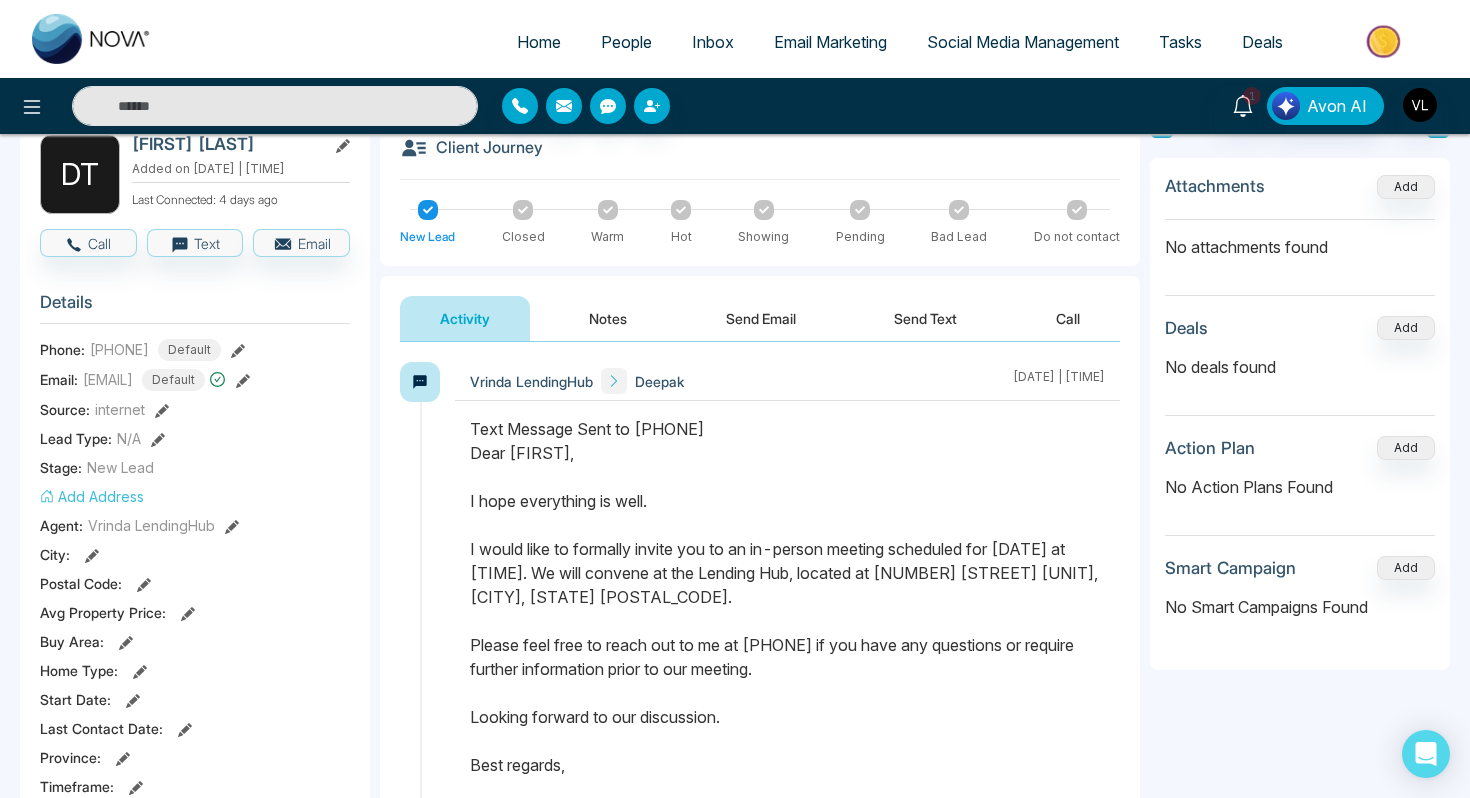 scroll, scrollTop: 45, scrollLeft: 0, axis: vertical 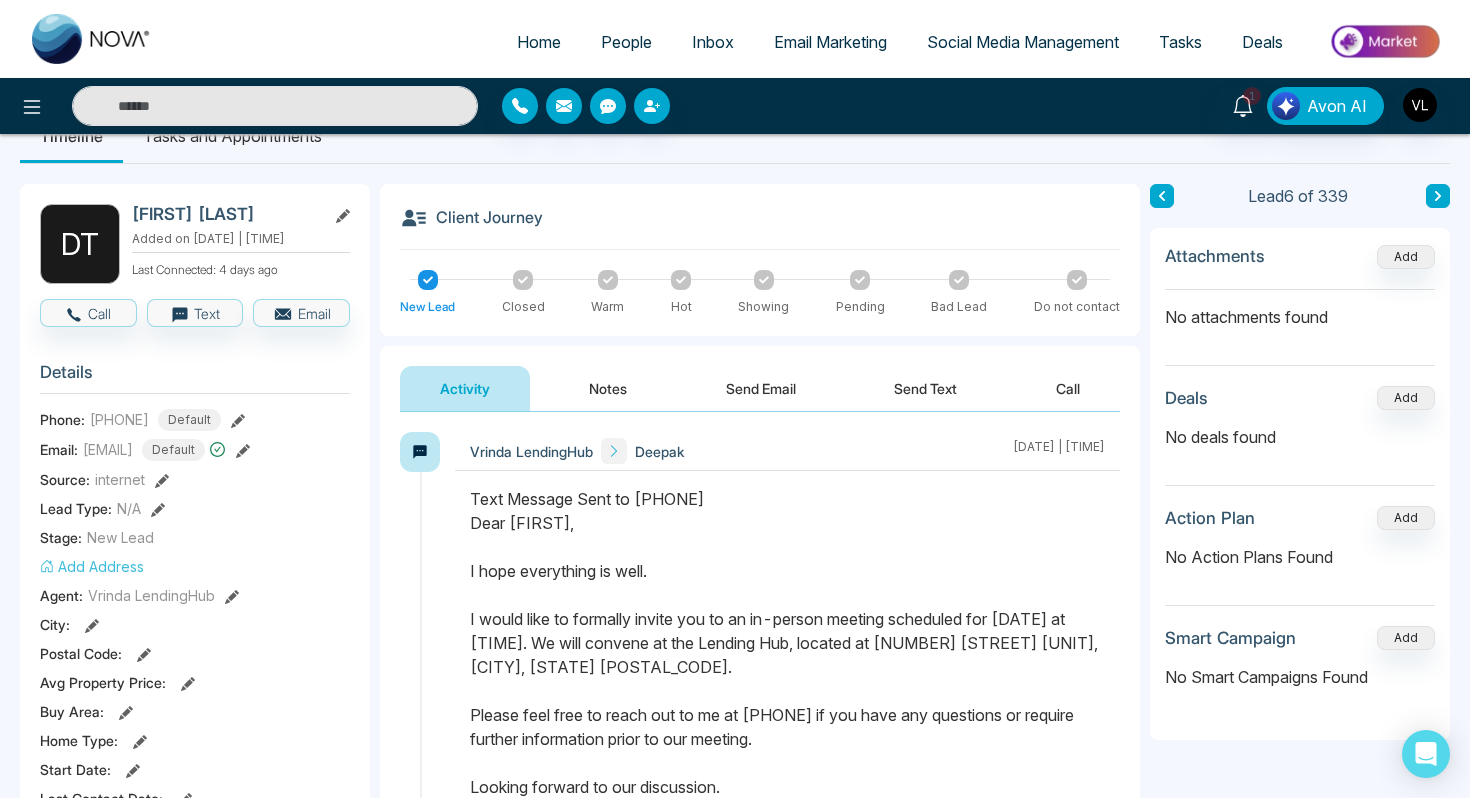 click on "People" at bounding box center [626, 42] 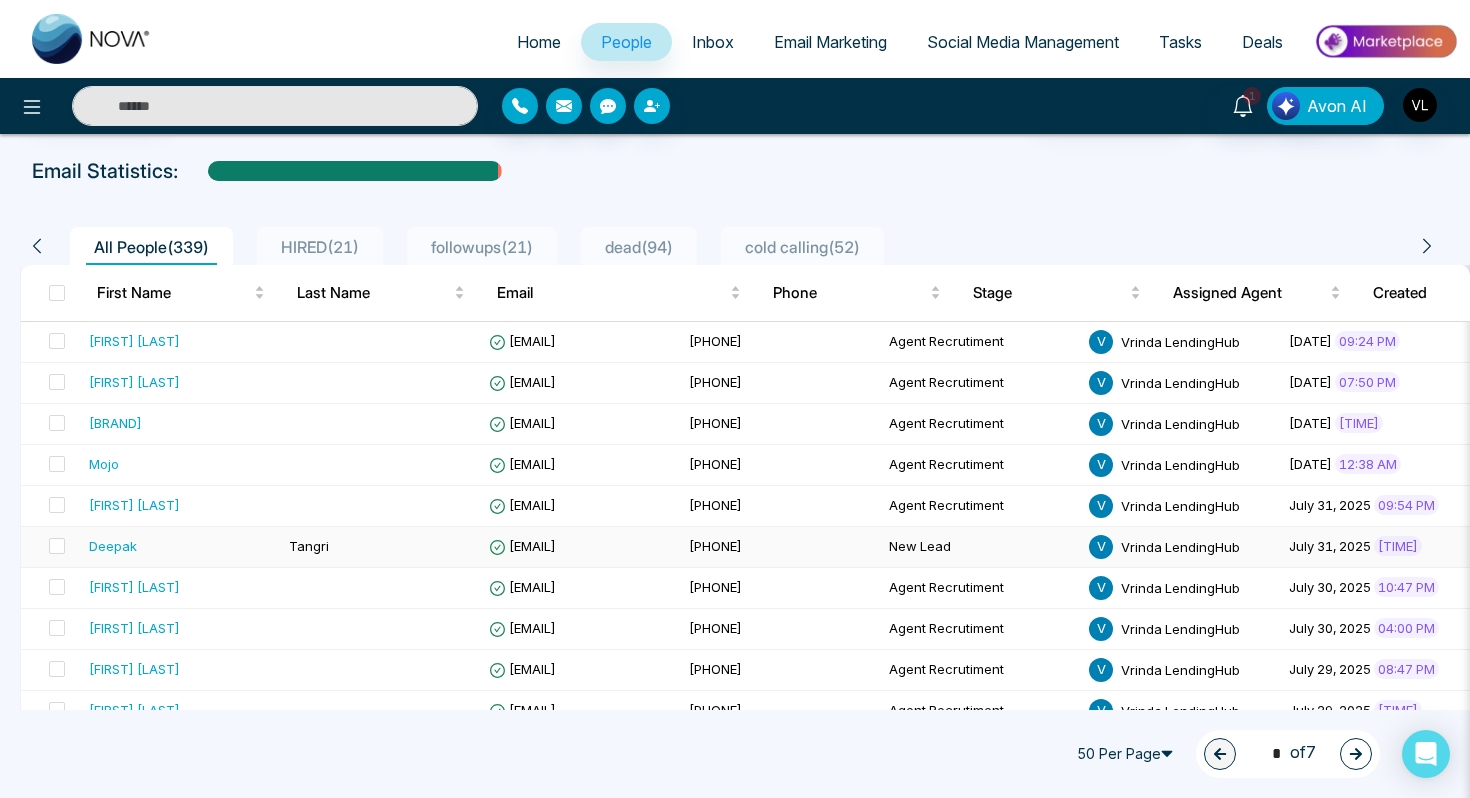 scroll, scrollTop: 85, scrollLeft: 0, axis: vertical 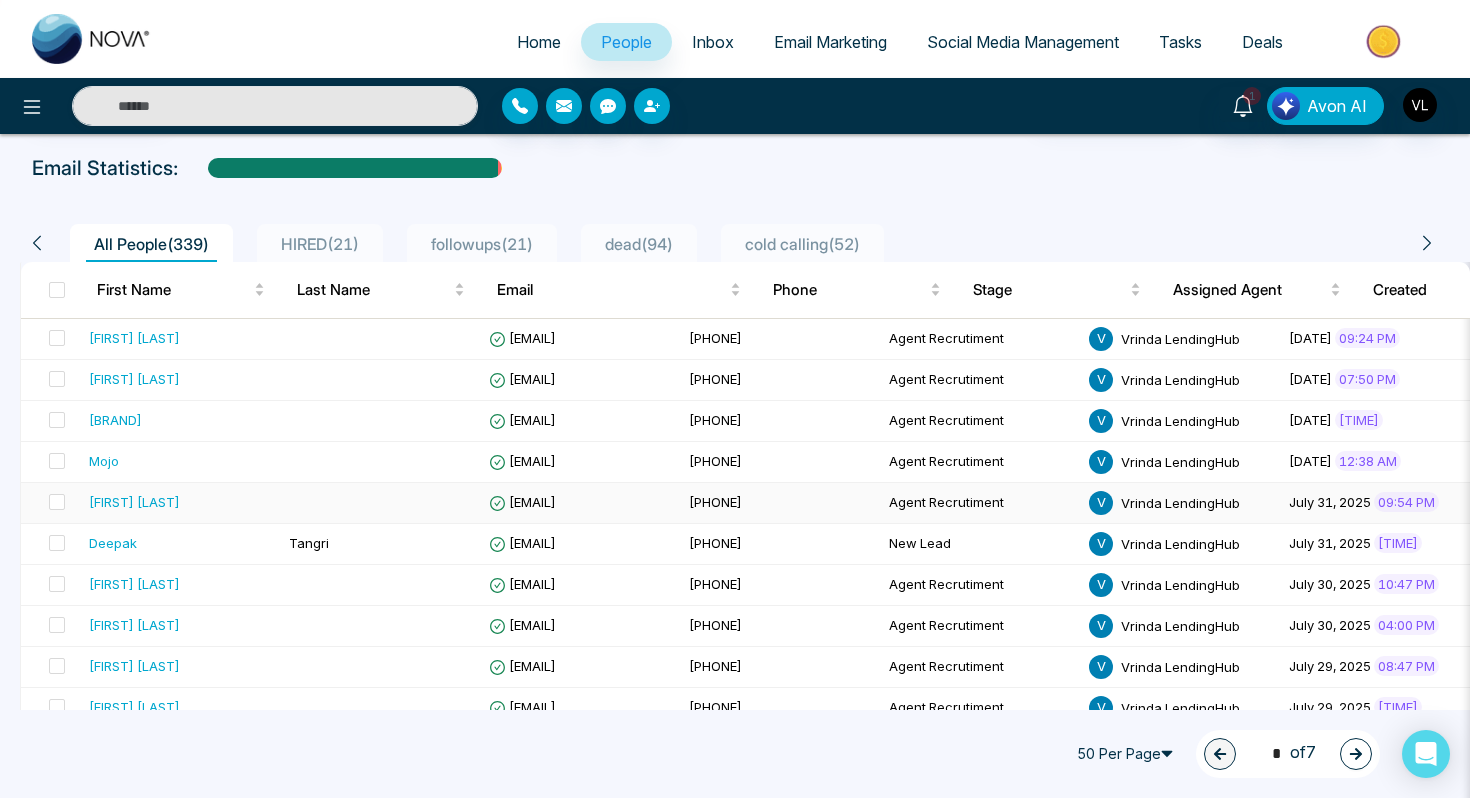 click on "[FIRST] [LAST]" at bounding box center (134, 502) 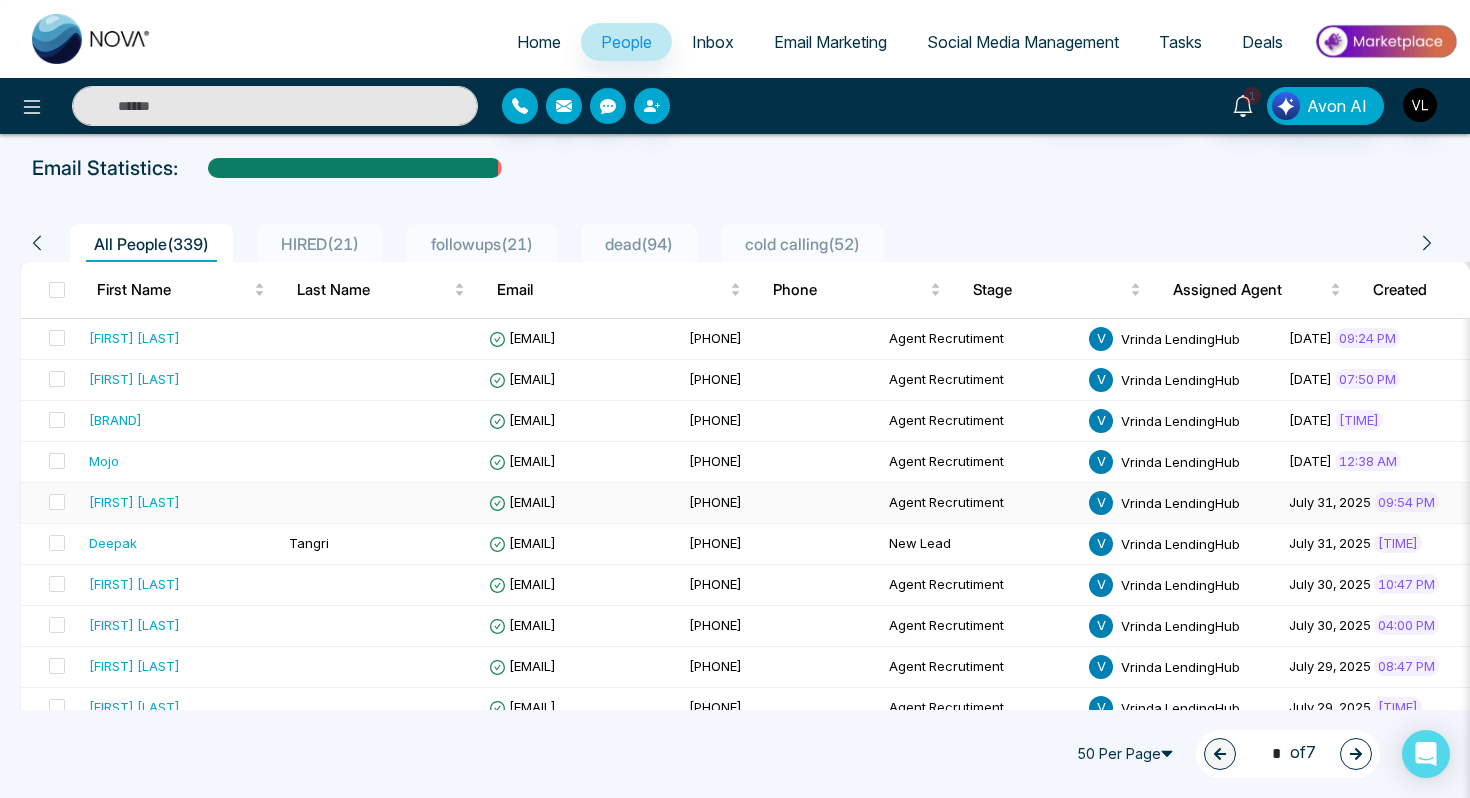 scroll, scrollTop: 0, scrollLeft: 0, axis: both 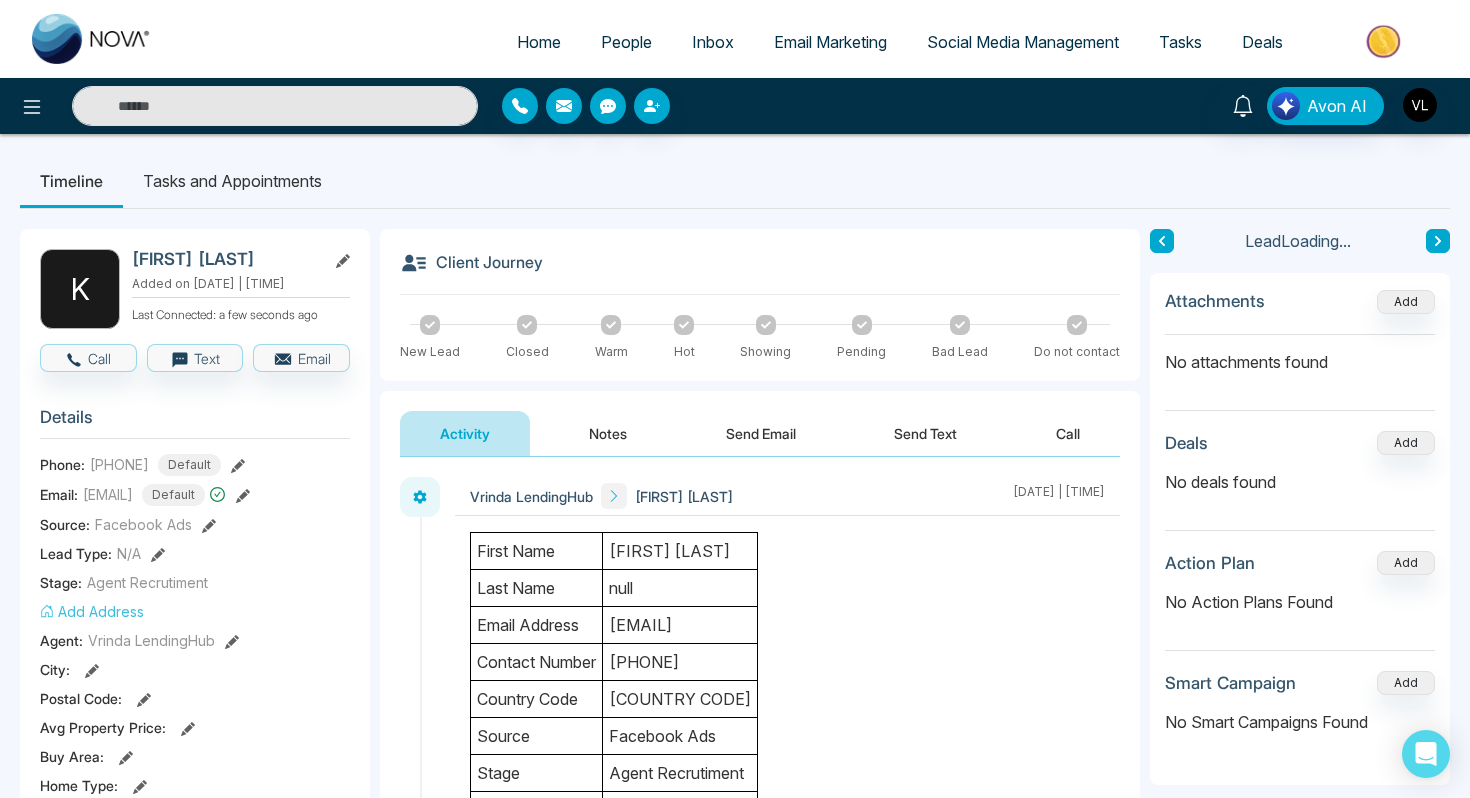 click on "Send Email" at bounding box center [761, 433] 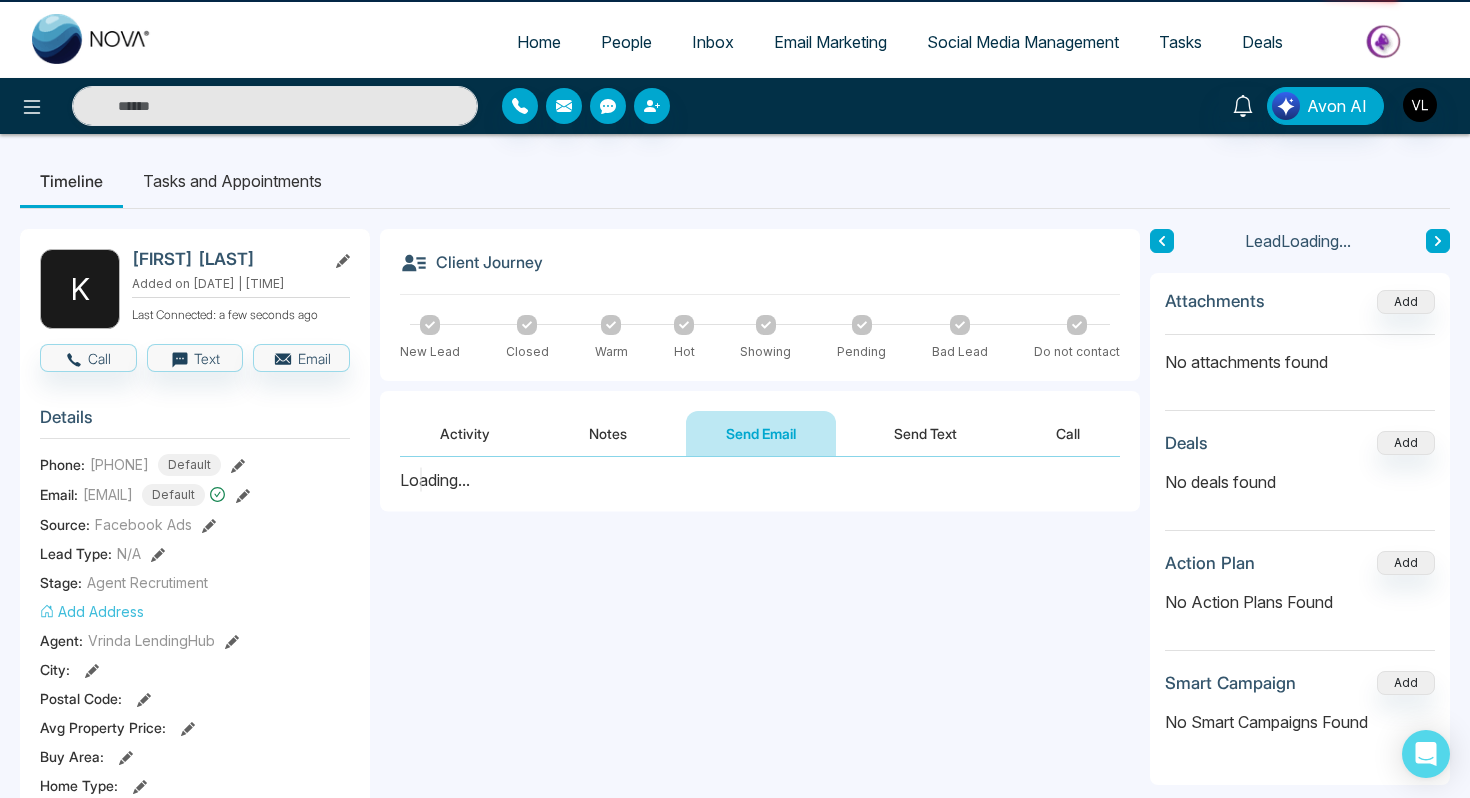 type 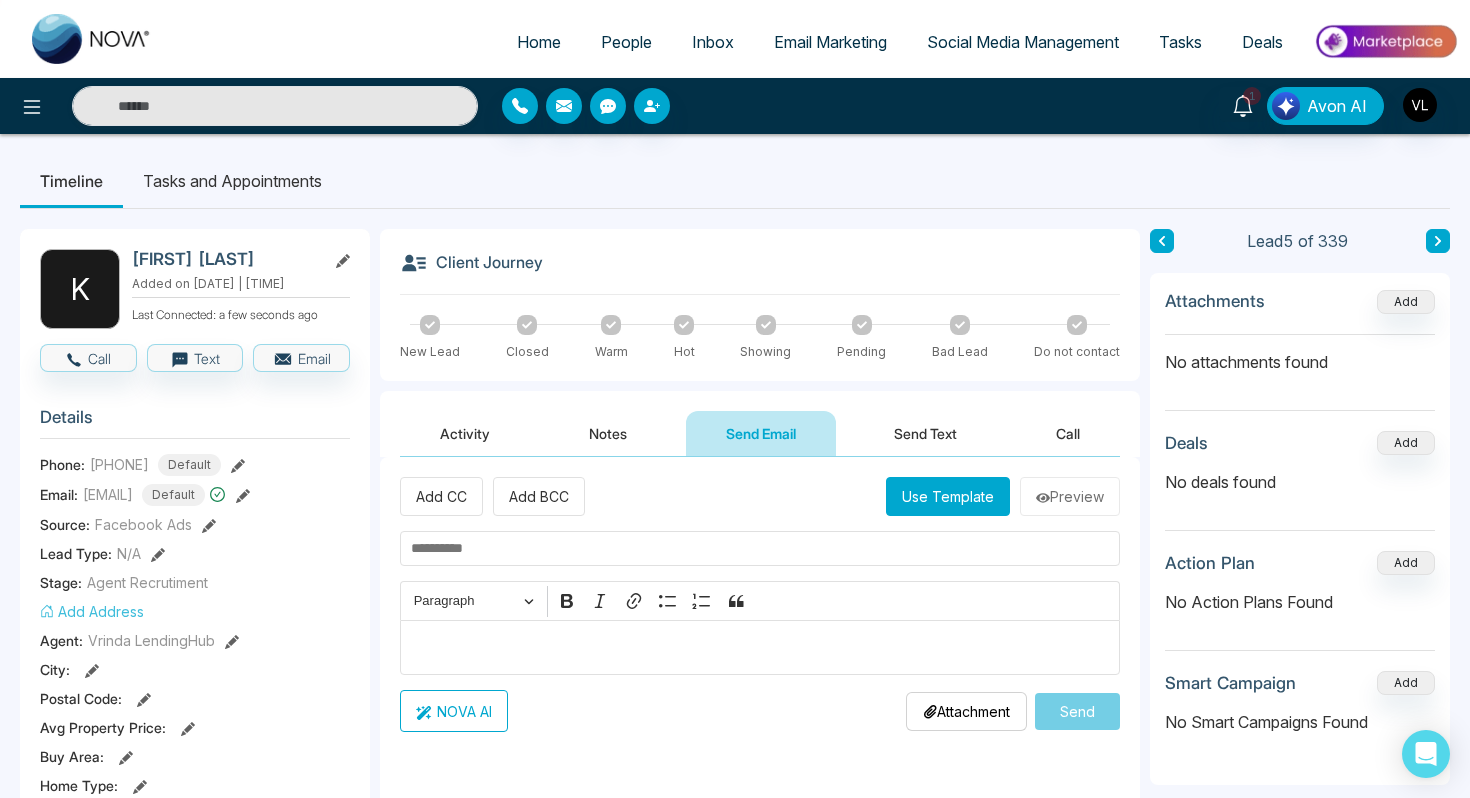 click at bounding box center [760, 647] 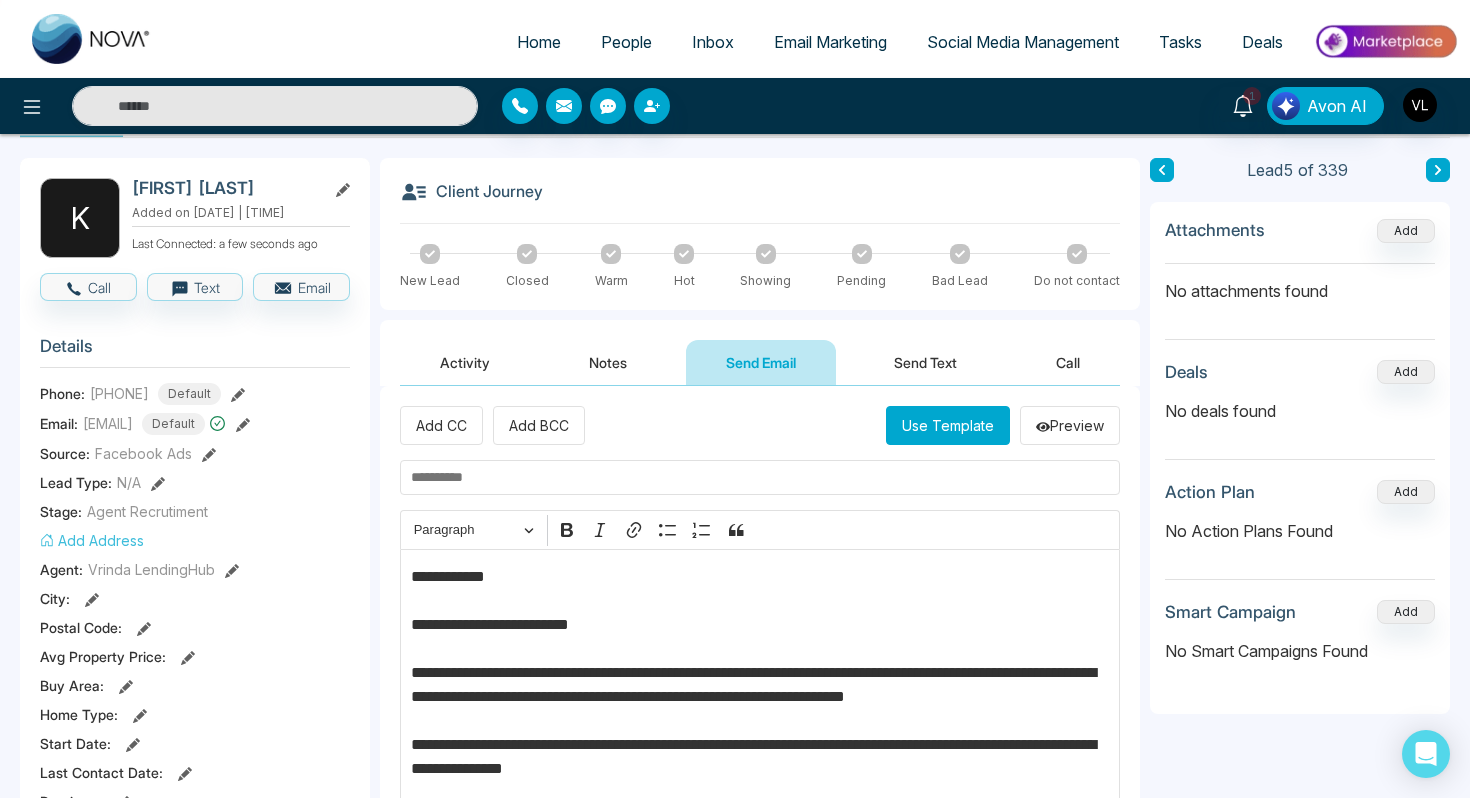 scroll, scrollTop: 54, scrollLeft: 0, axis: vertical 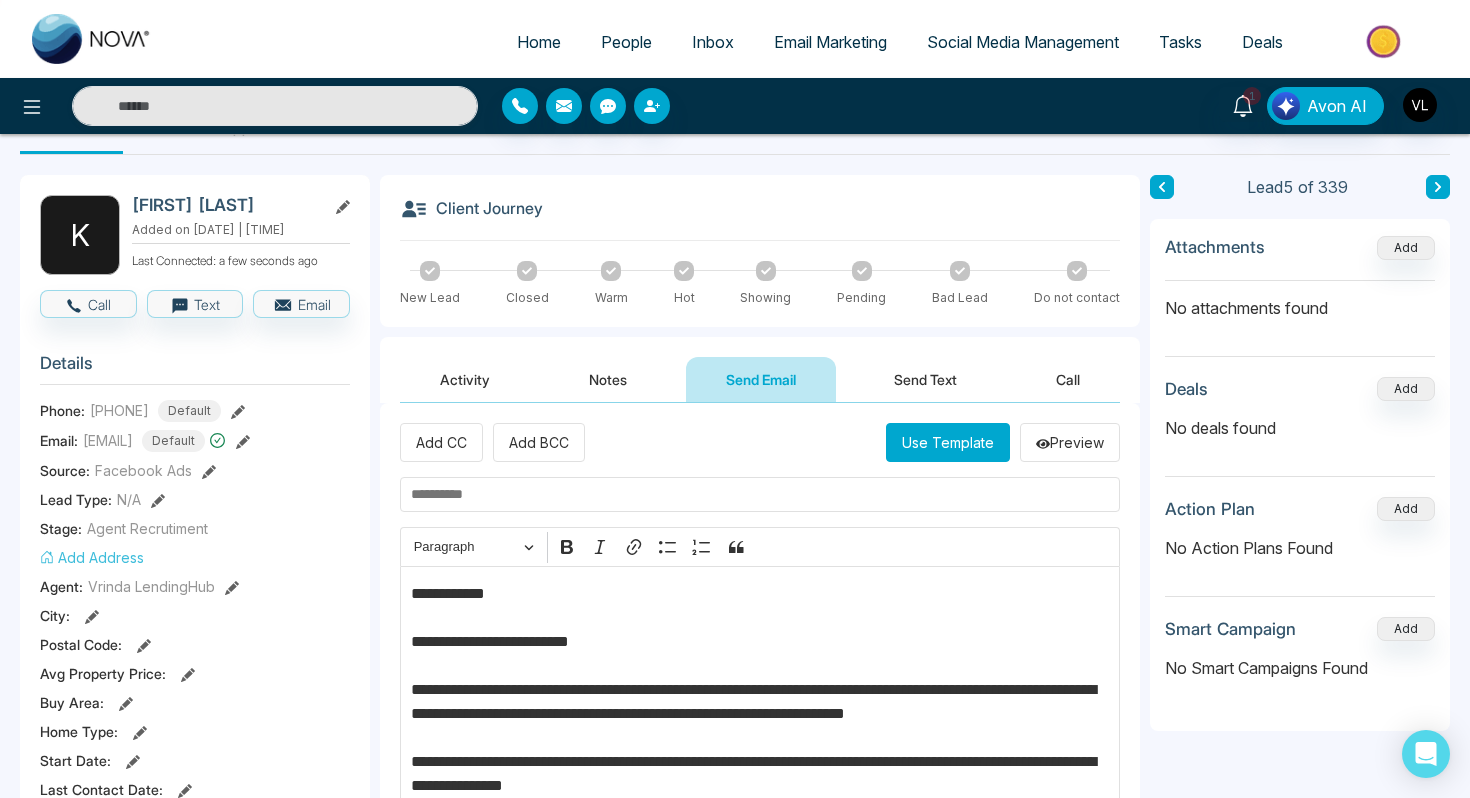 click on "**********" at bounding box center (760, 798) 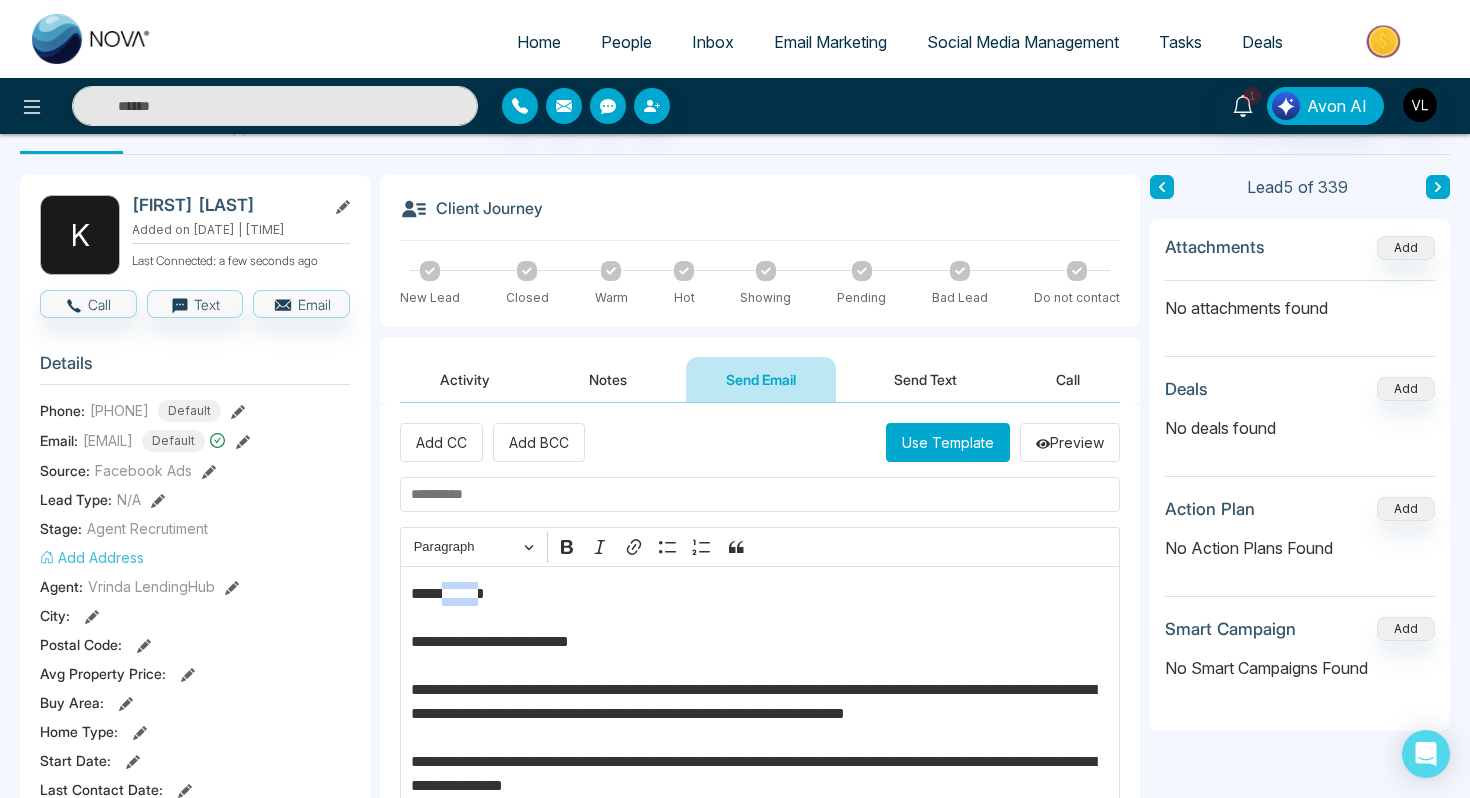 click on "**********" at bounding box center [760, 798] 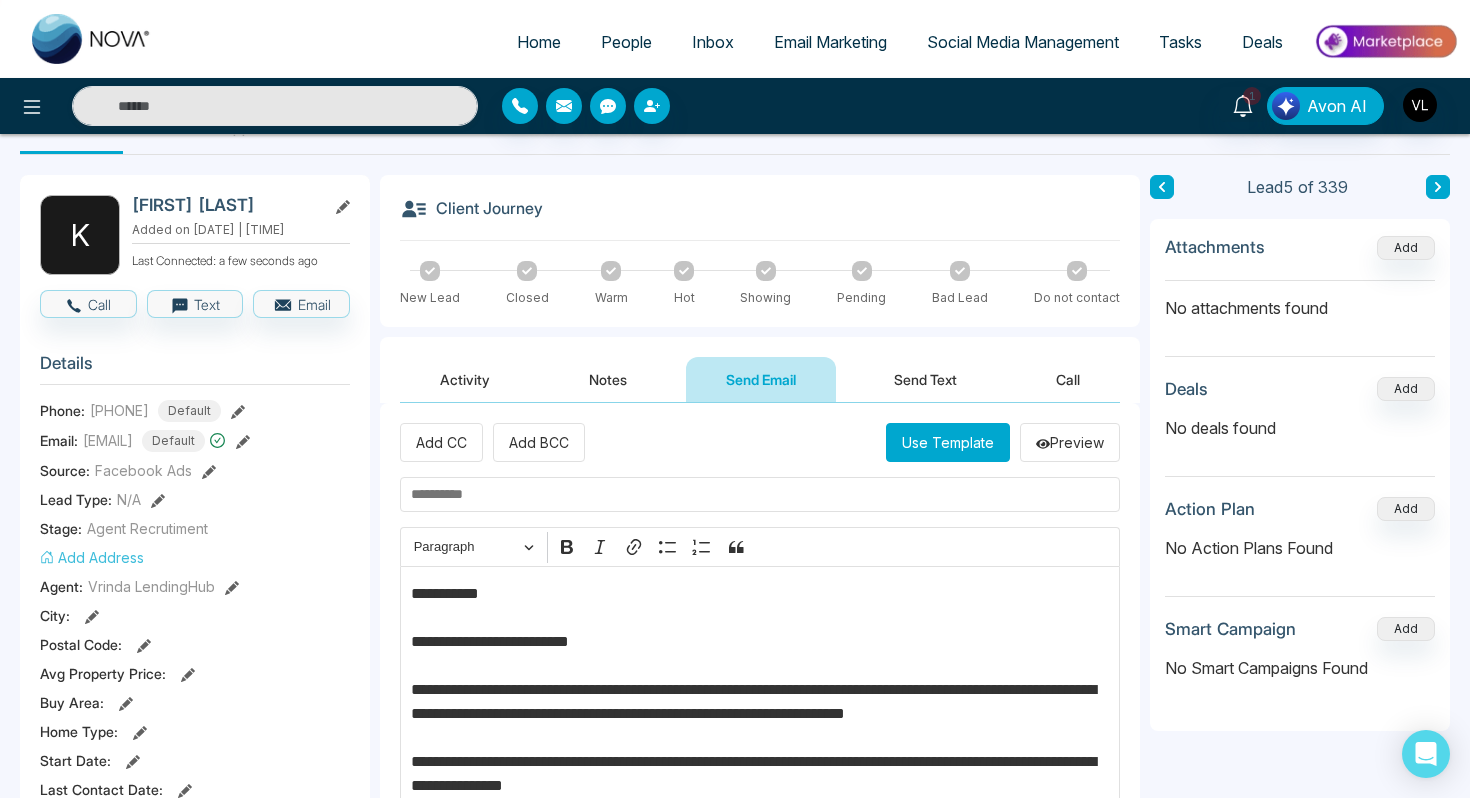 click on "**********" at bounding box center (760, 798) 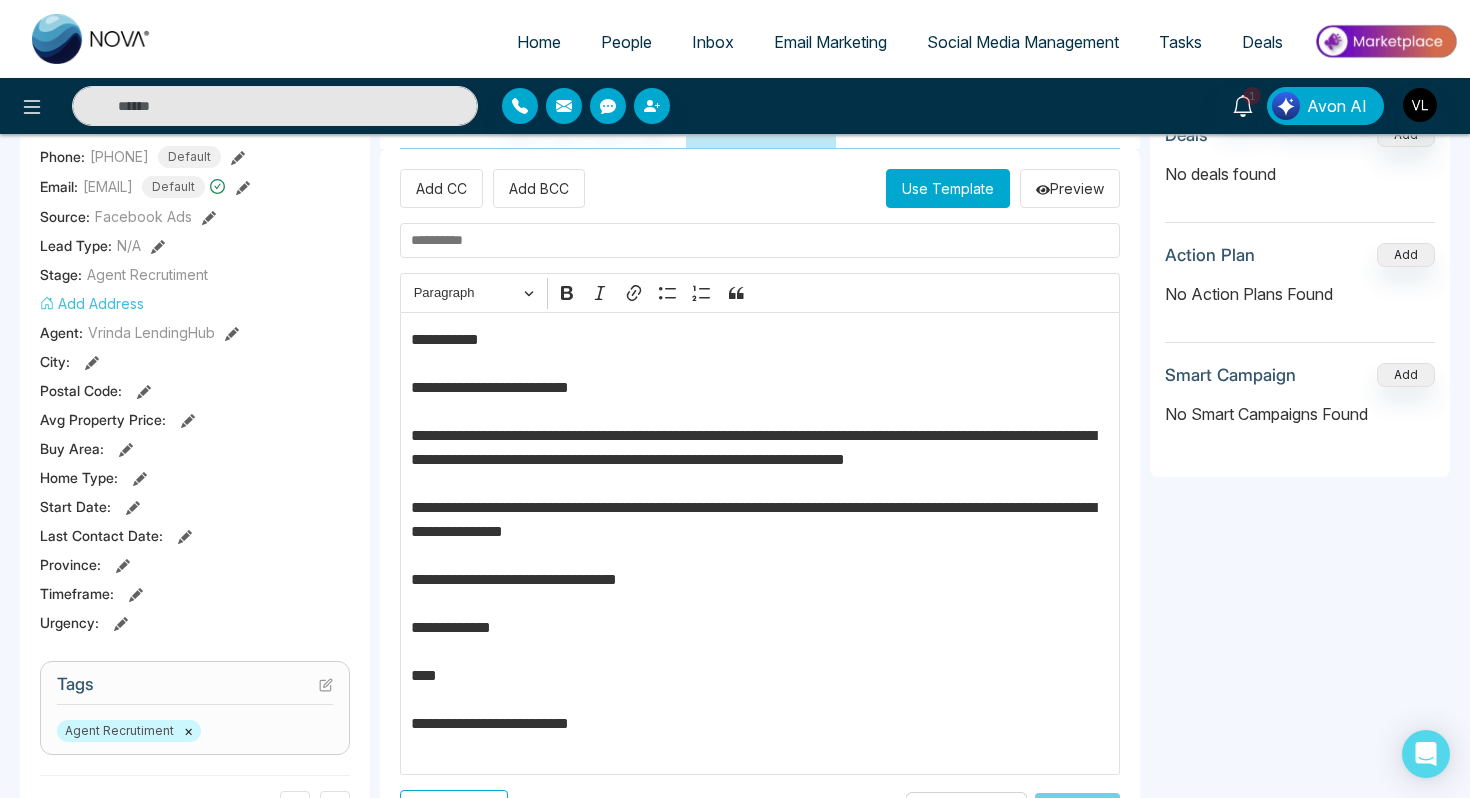 scroll, scrollTop: 315, scrollLeft: 0, axis: vertical 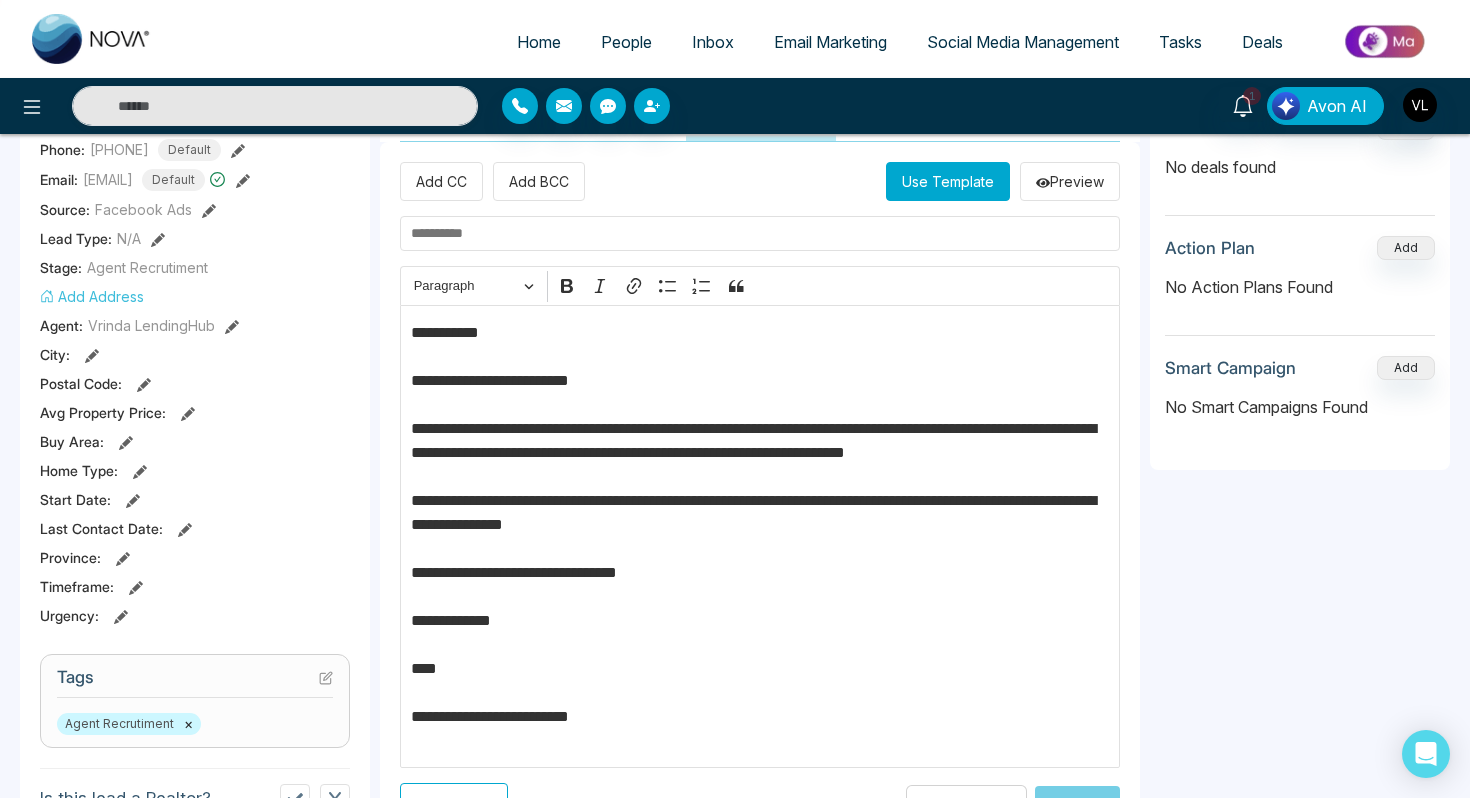 click on "**********" at bounding box center (760, 537) 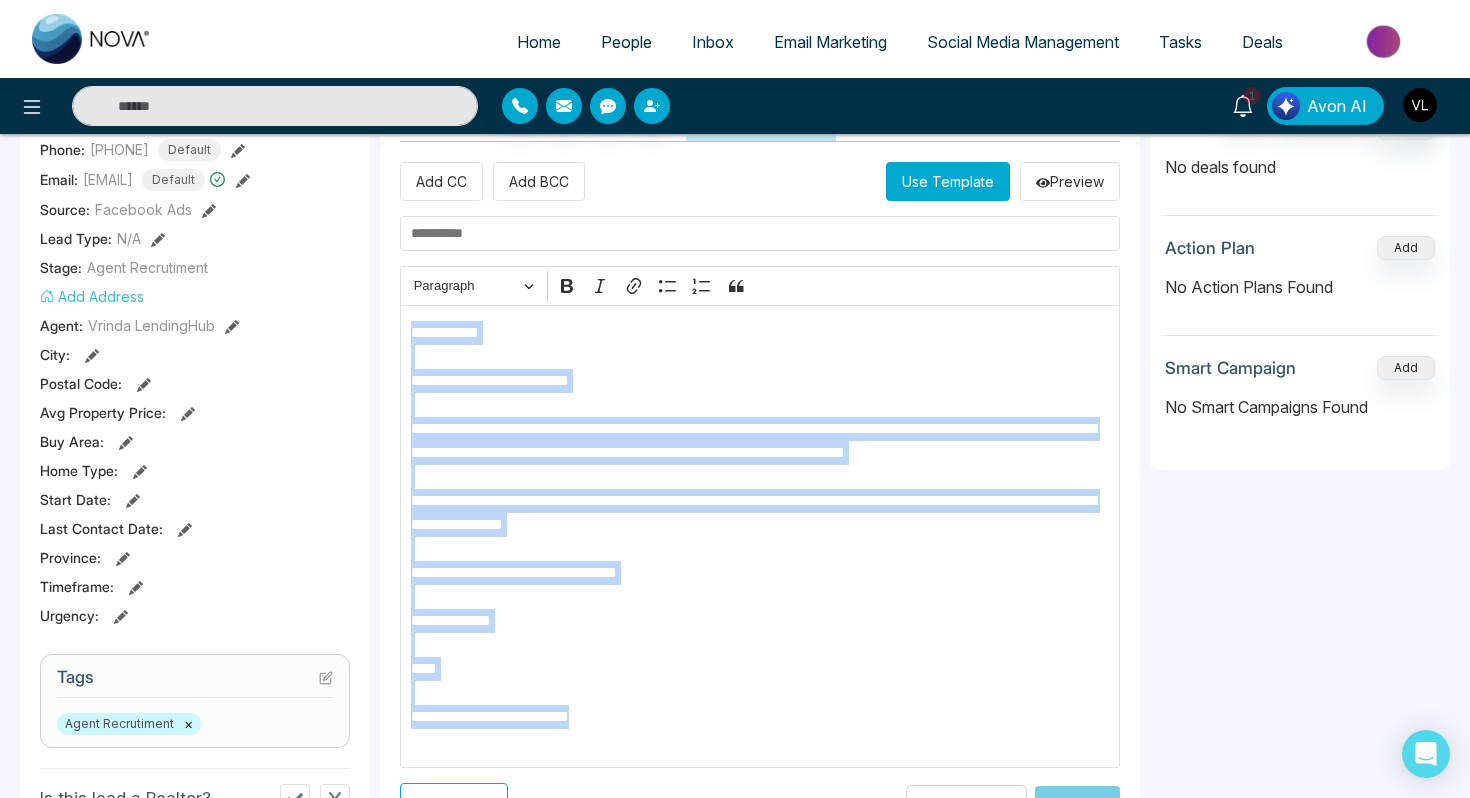 drag, startPoint x: 668, startPoint y: 745, endPoint x: 408, endPoint y: 335, distance: 485.48944 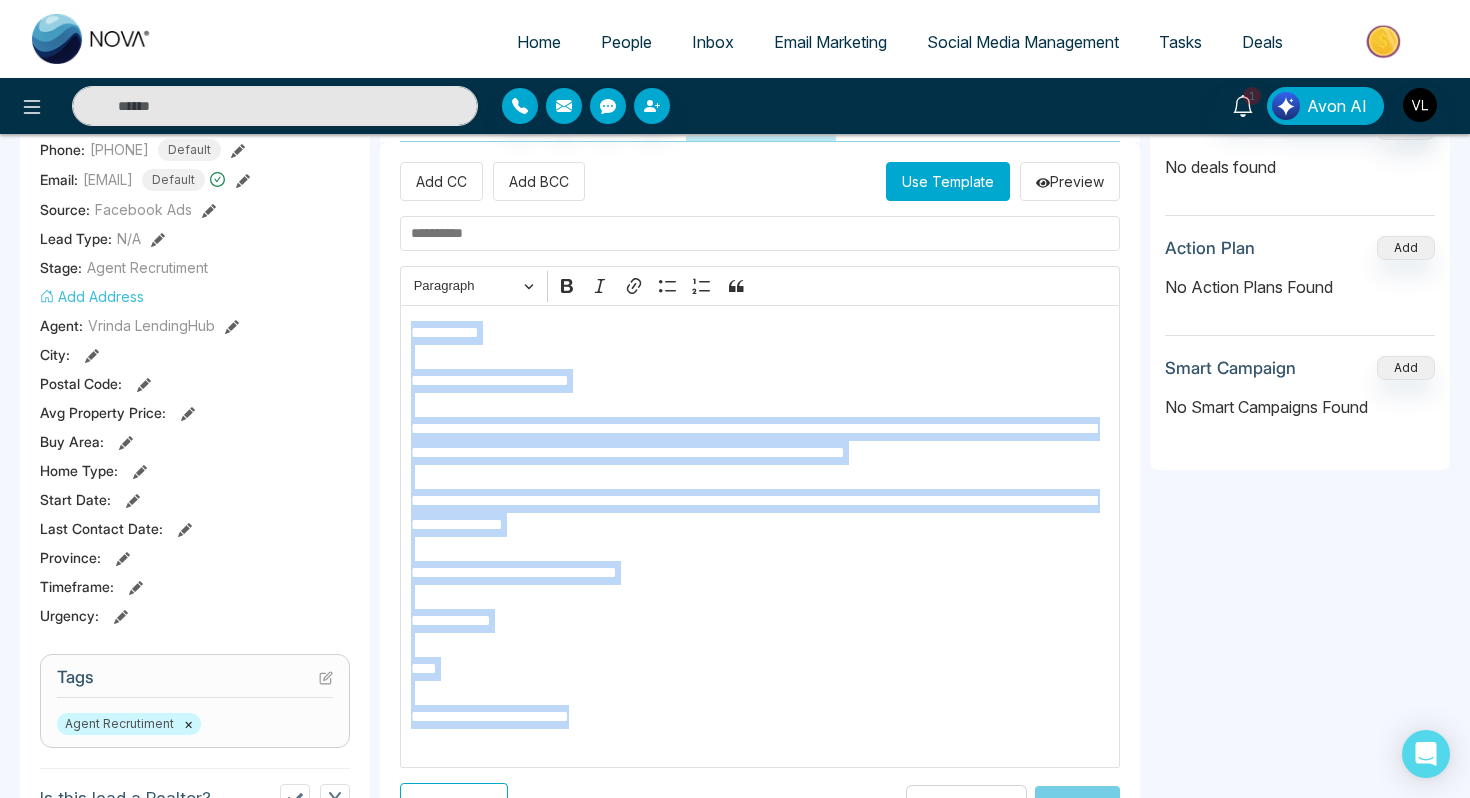 click on "**********" at bounding box center [760, 536] 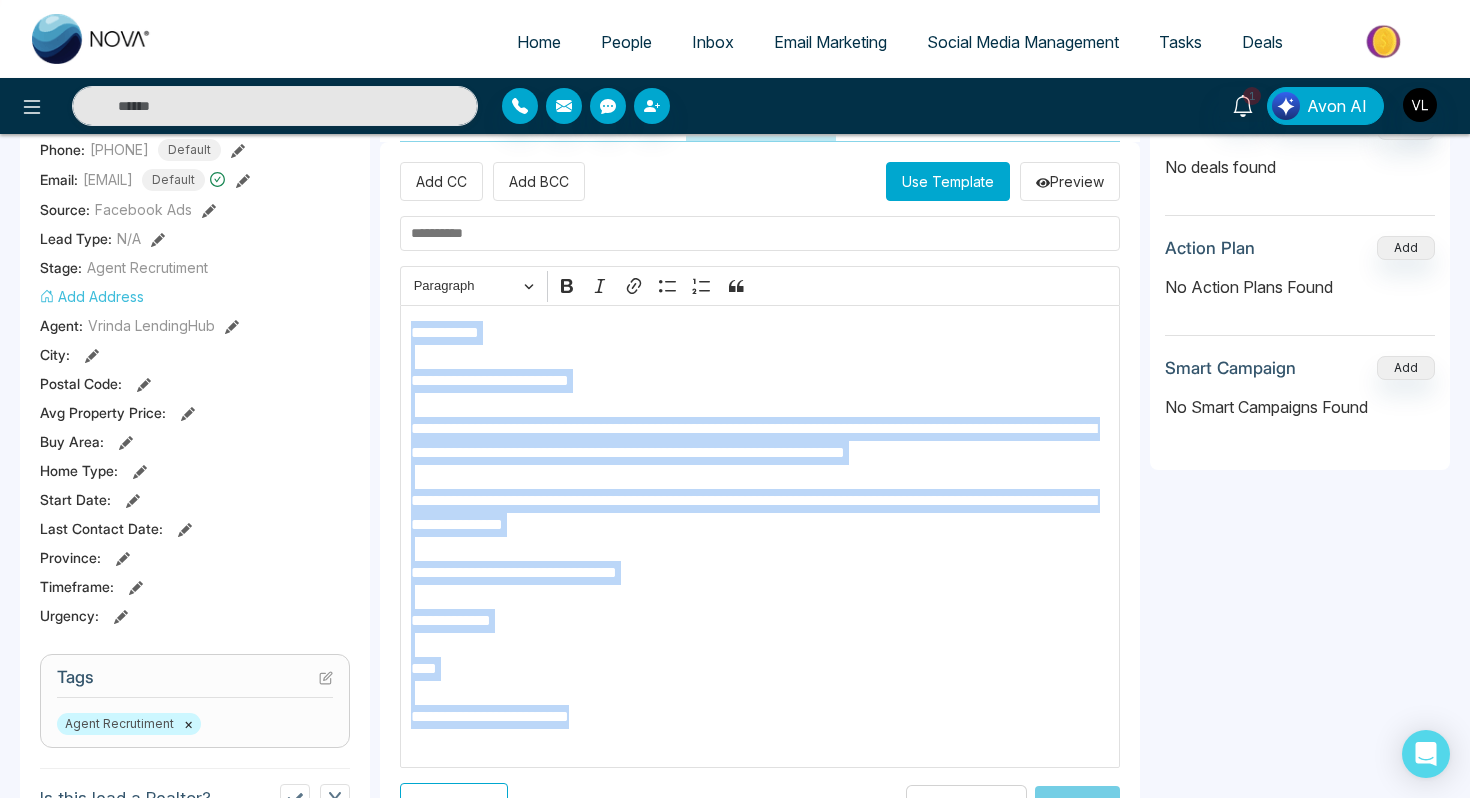 copy on "**********" 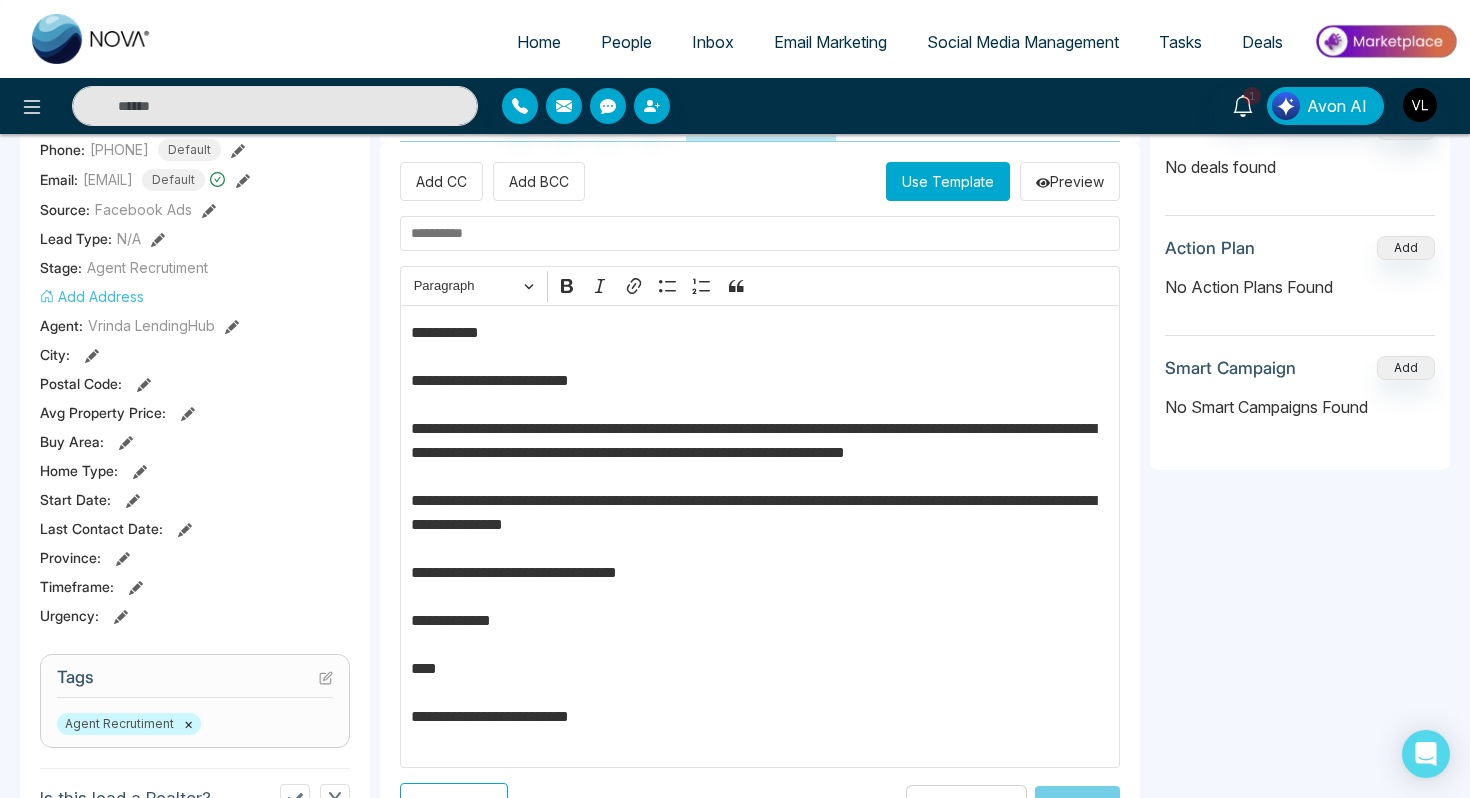 click at bounding box center (760, 233) 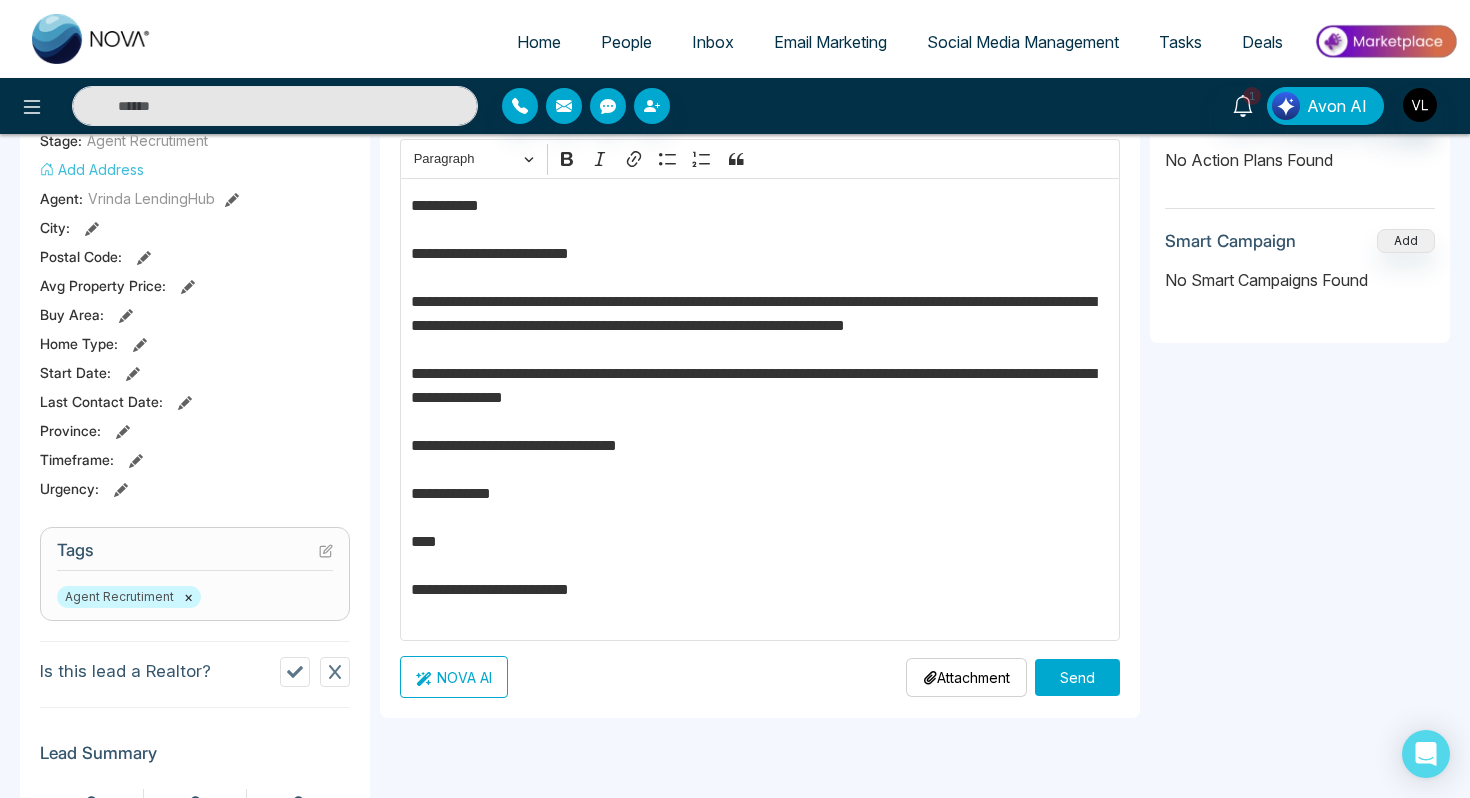 scroll, scrollTop: 462, scrollLeft: 0, axis: vertical 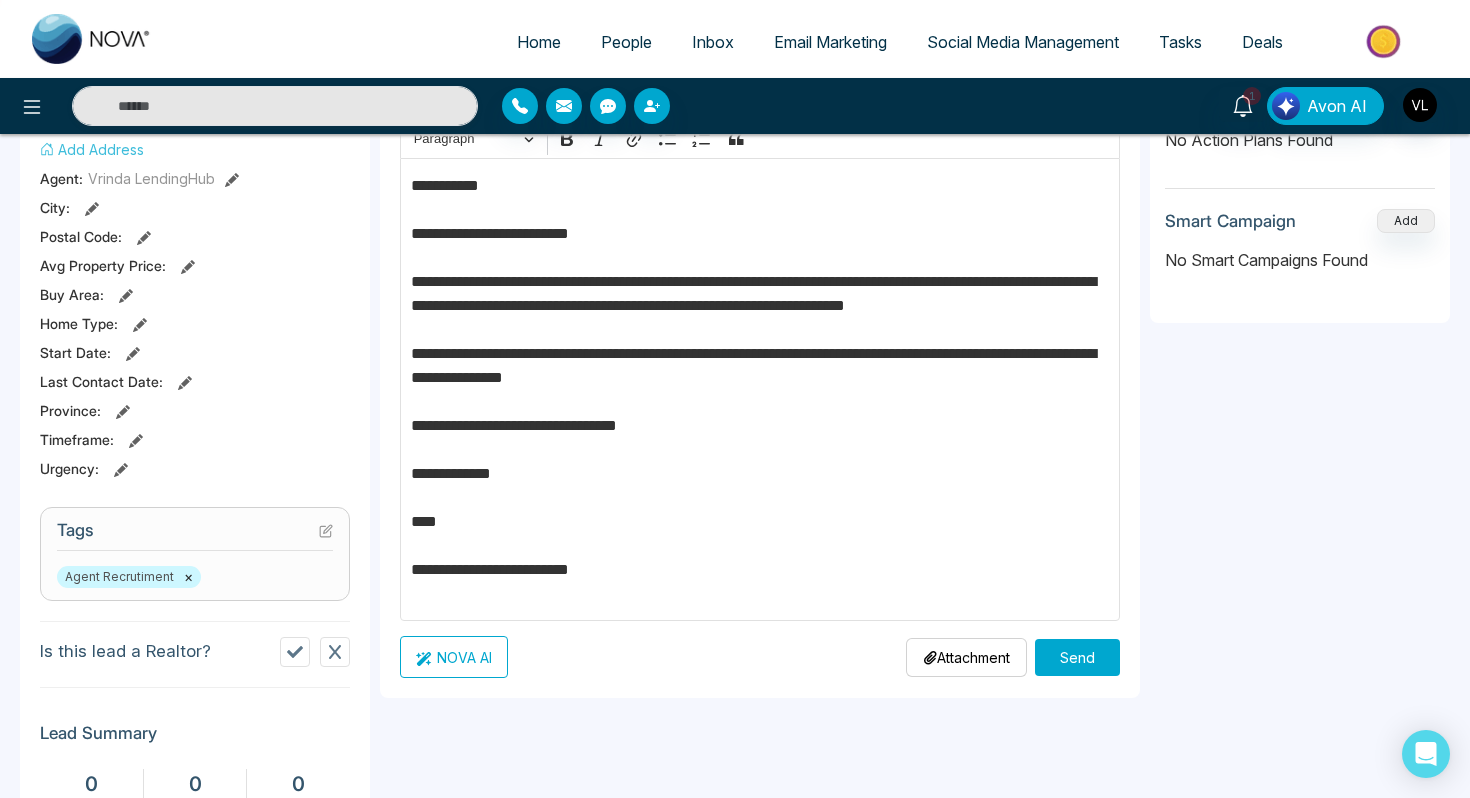 type on "**********" 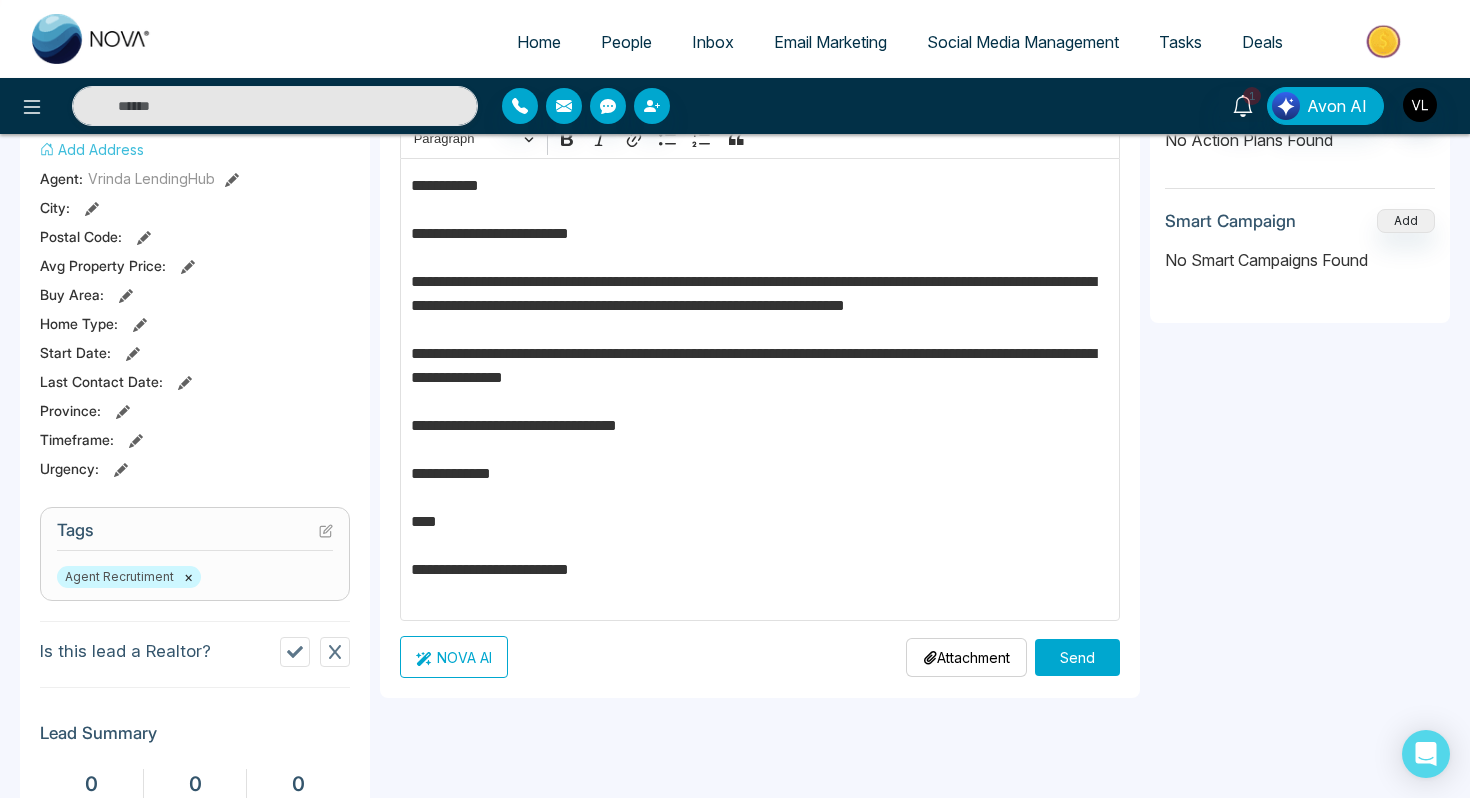 click on "Send" at bounding box center [1077, 657] 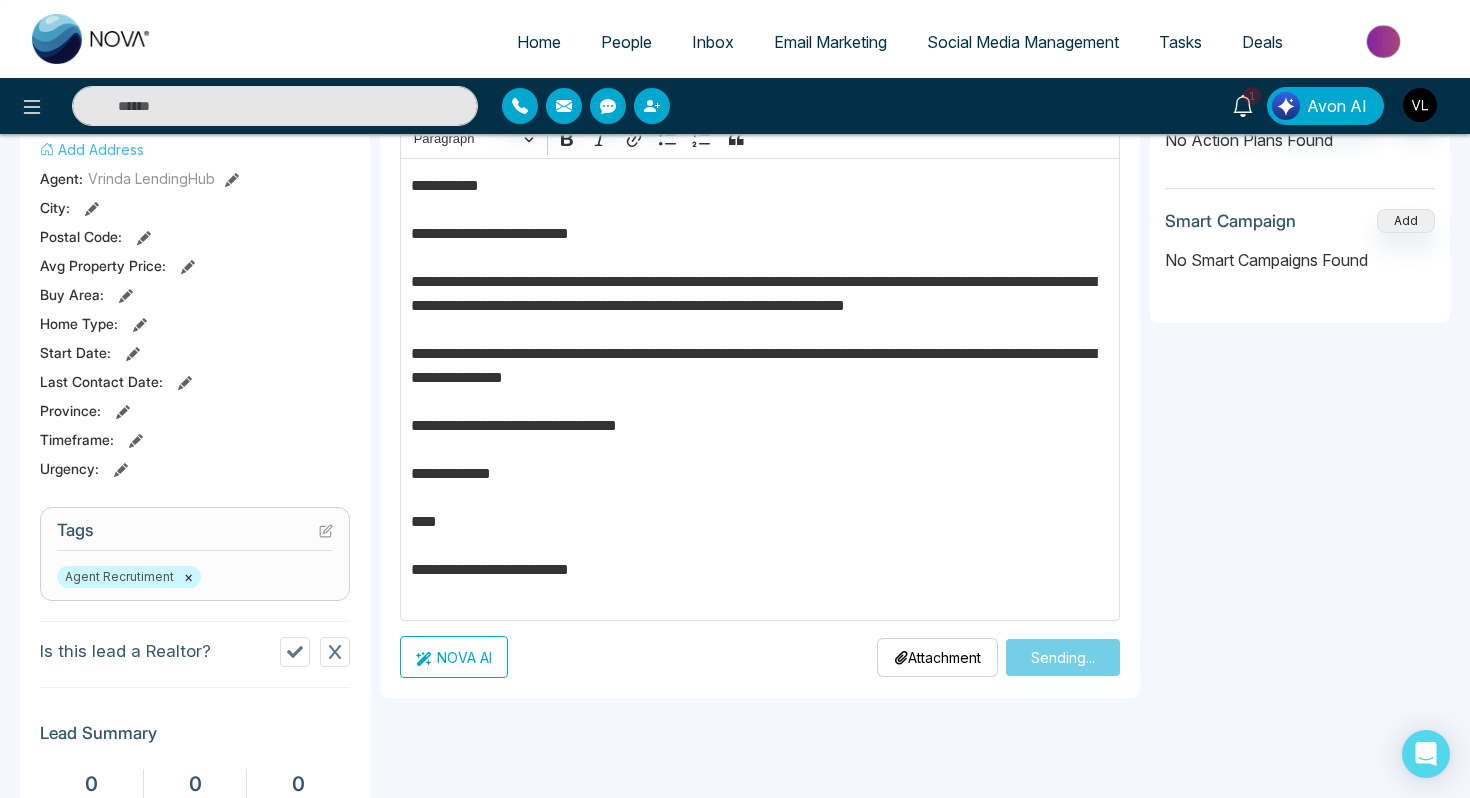 type 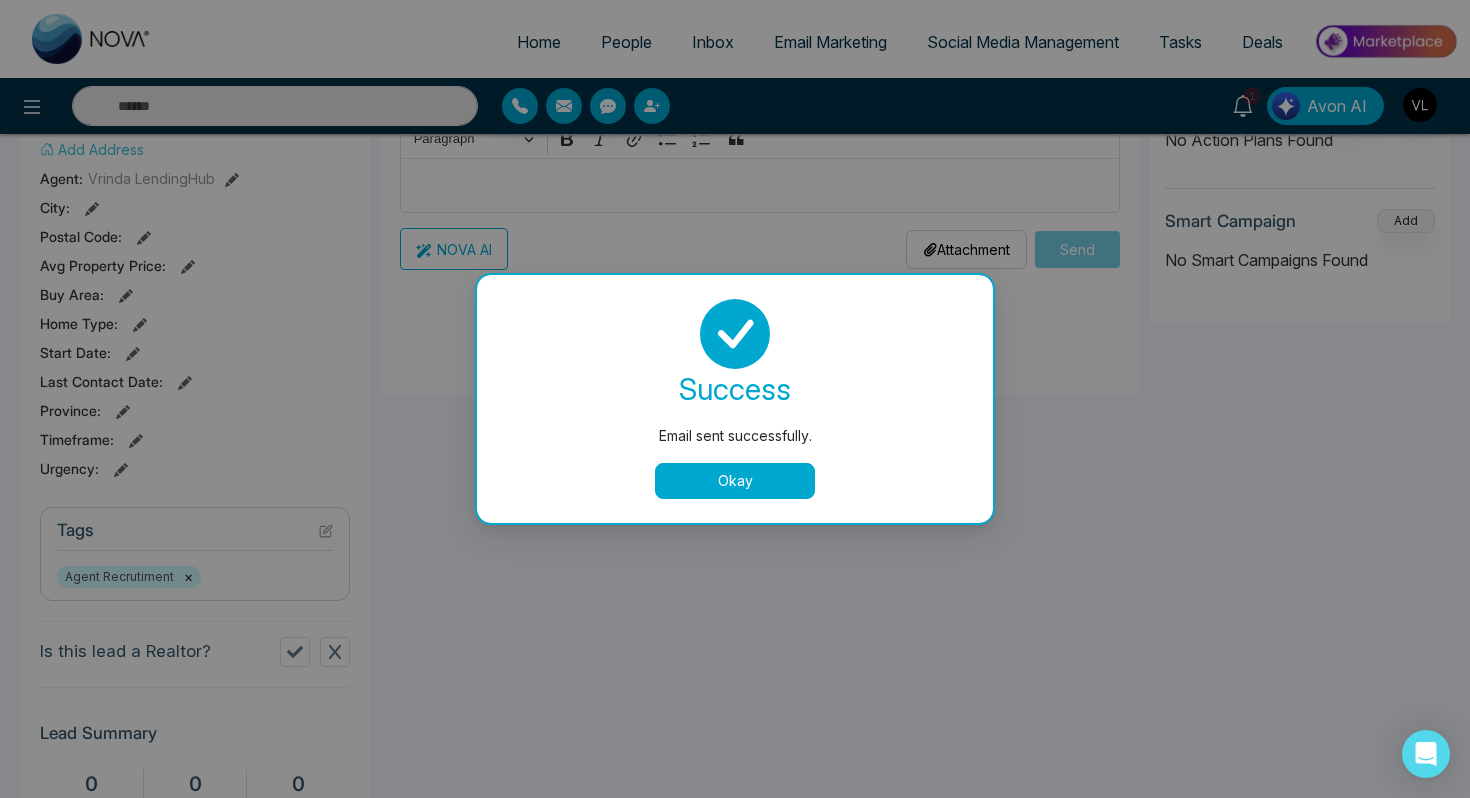 click on "Okay" at bounding box center [735, 481] 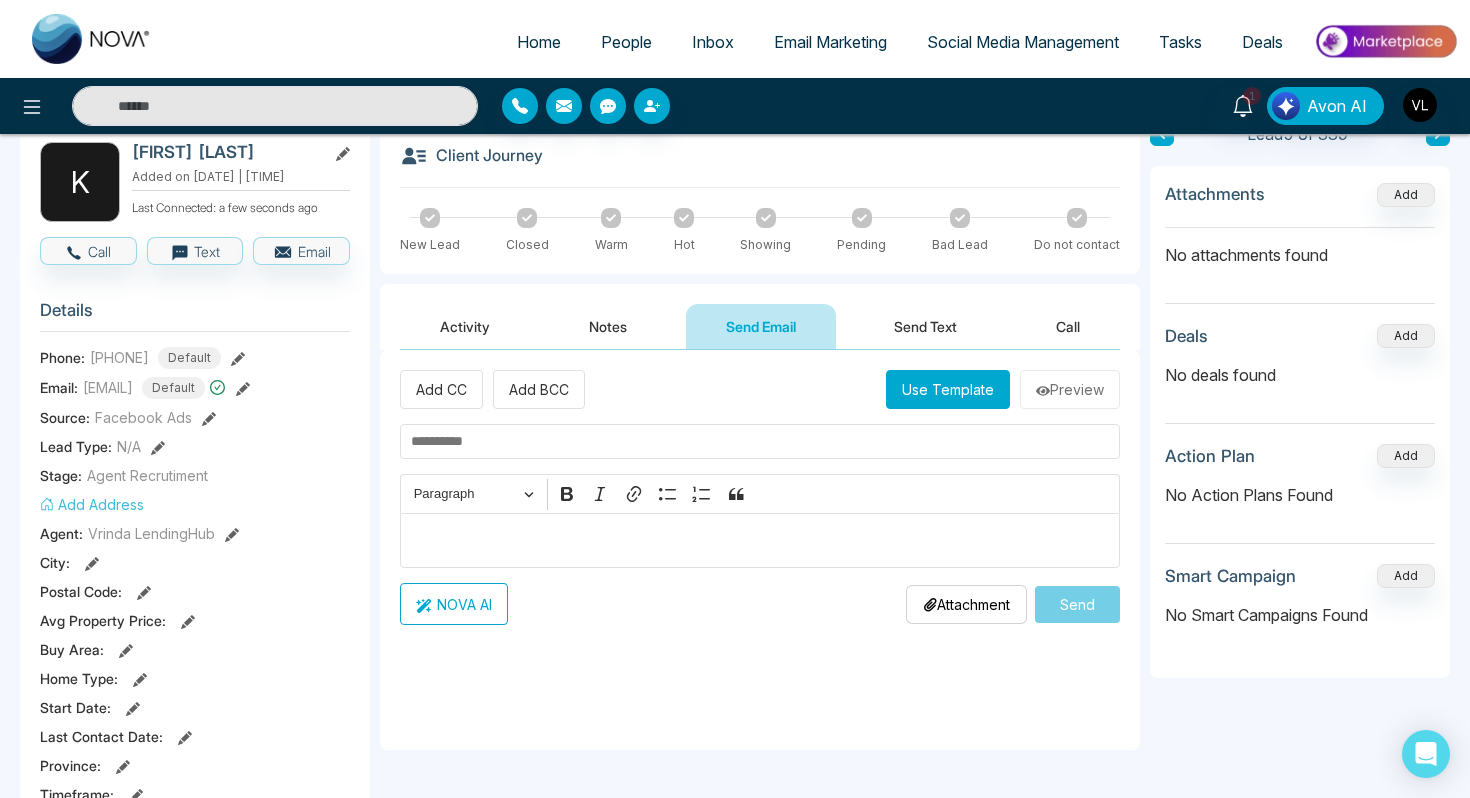 scroll, scrollTop: 59, scrollLeft: 0, axis: vertical 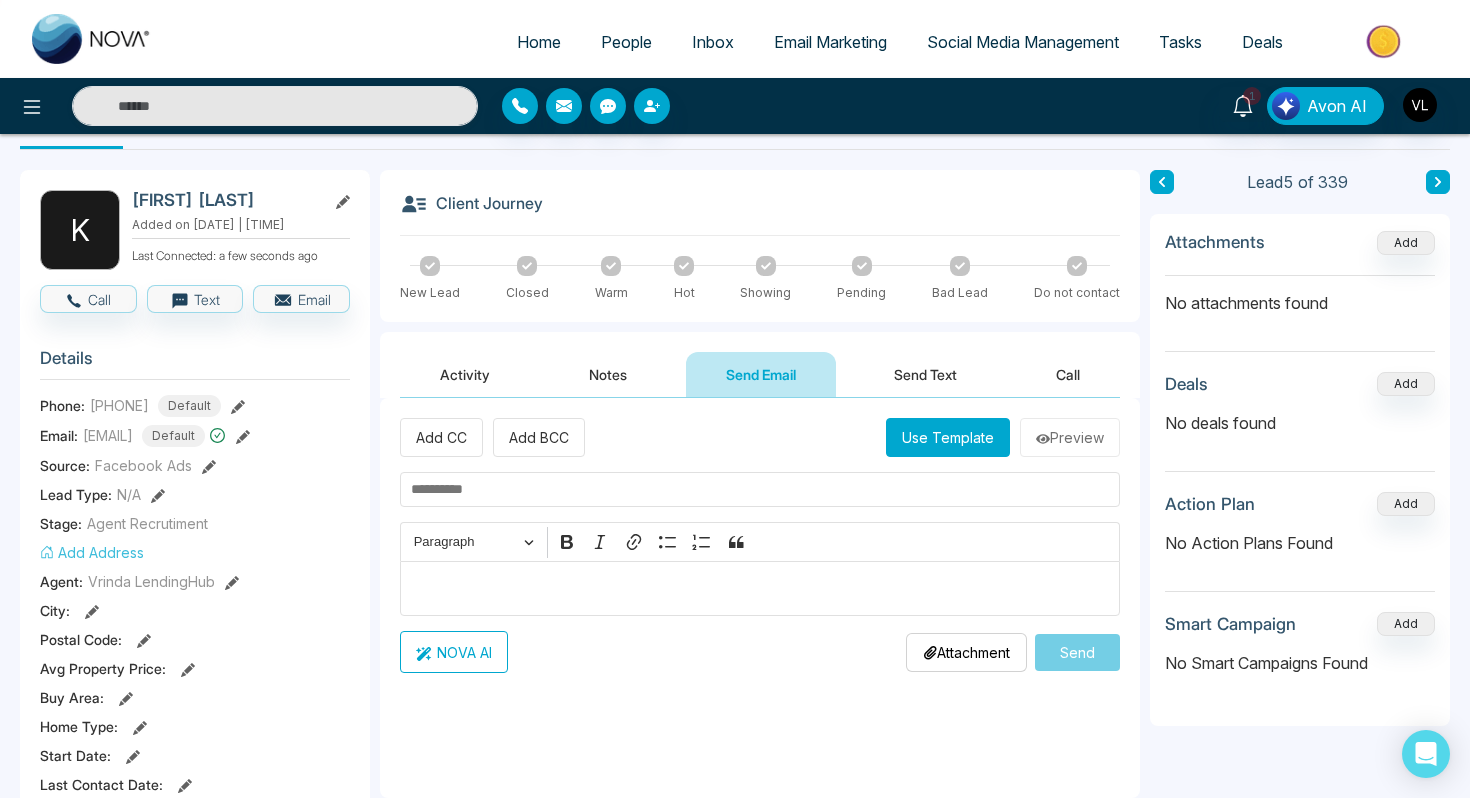 click on "Send Text" at bounding box center [925, 374] 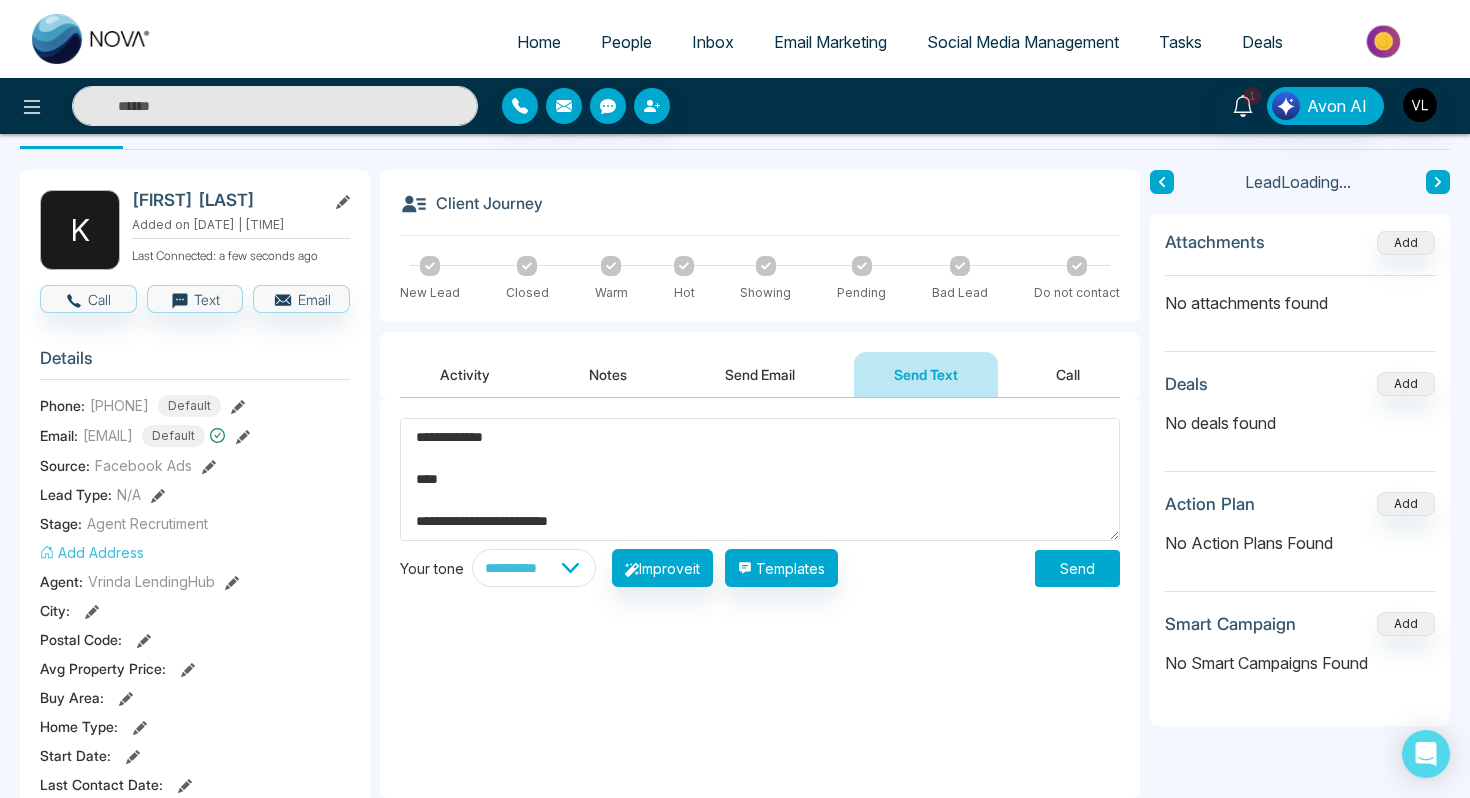 scroll, scrollTop: 0, scrollLeft: 0, axis: both 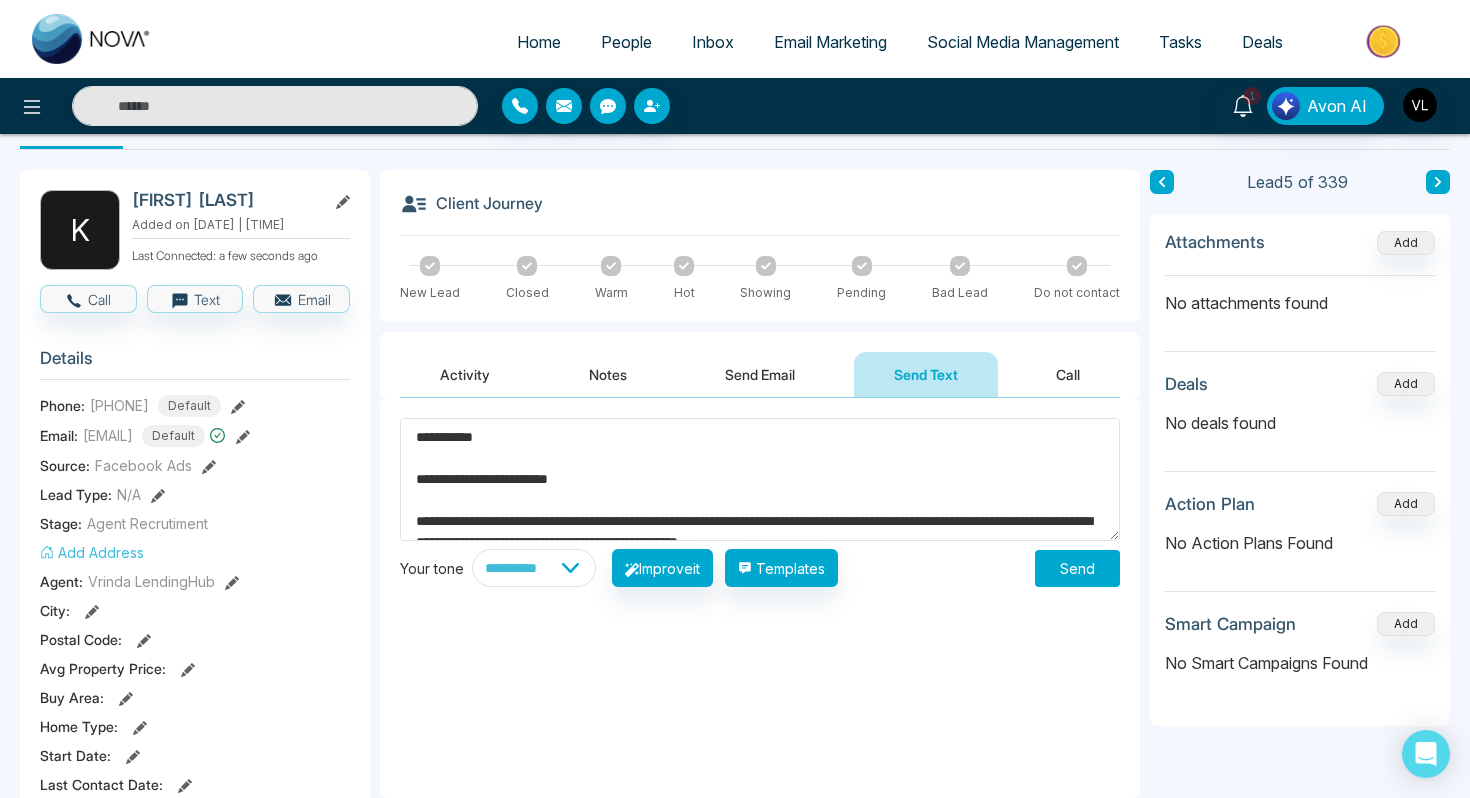 type on "**********" 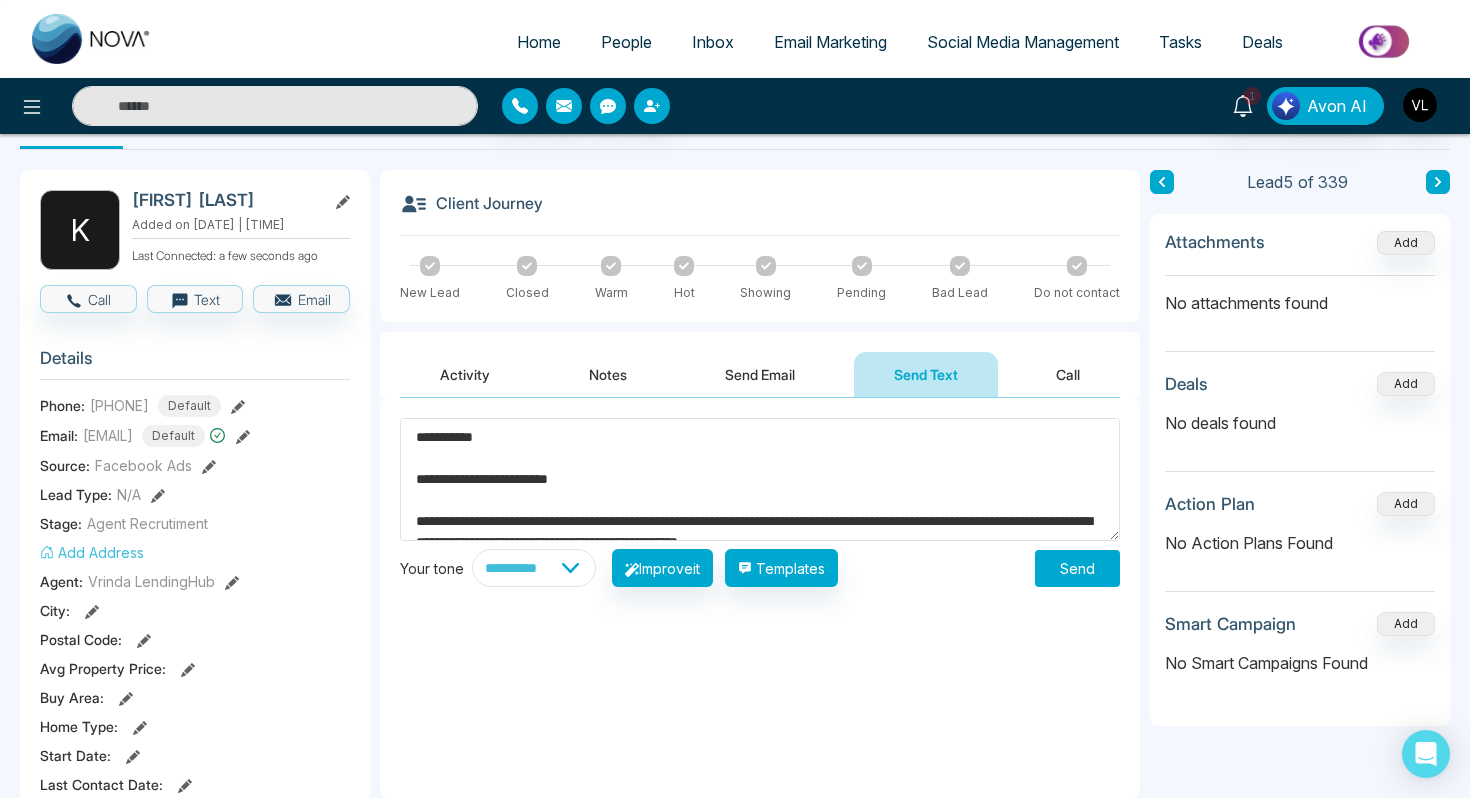 click on "Send" at bounding box center (1077, 568) 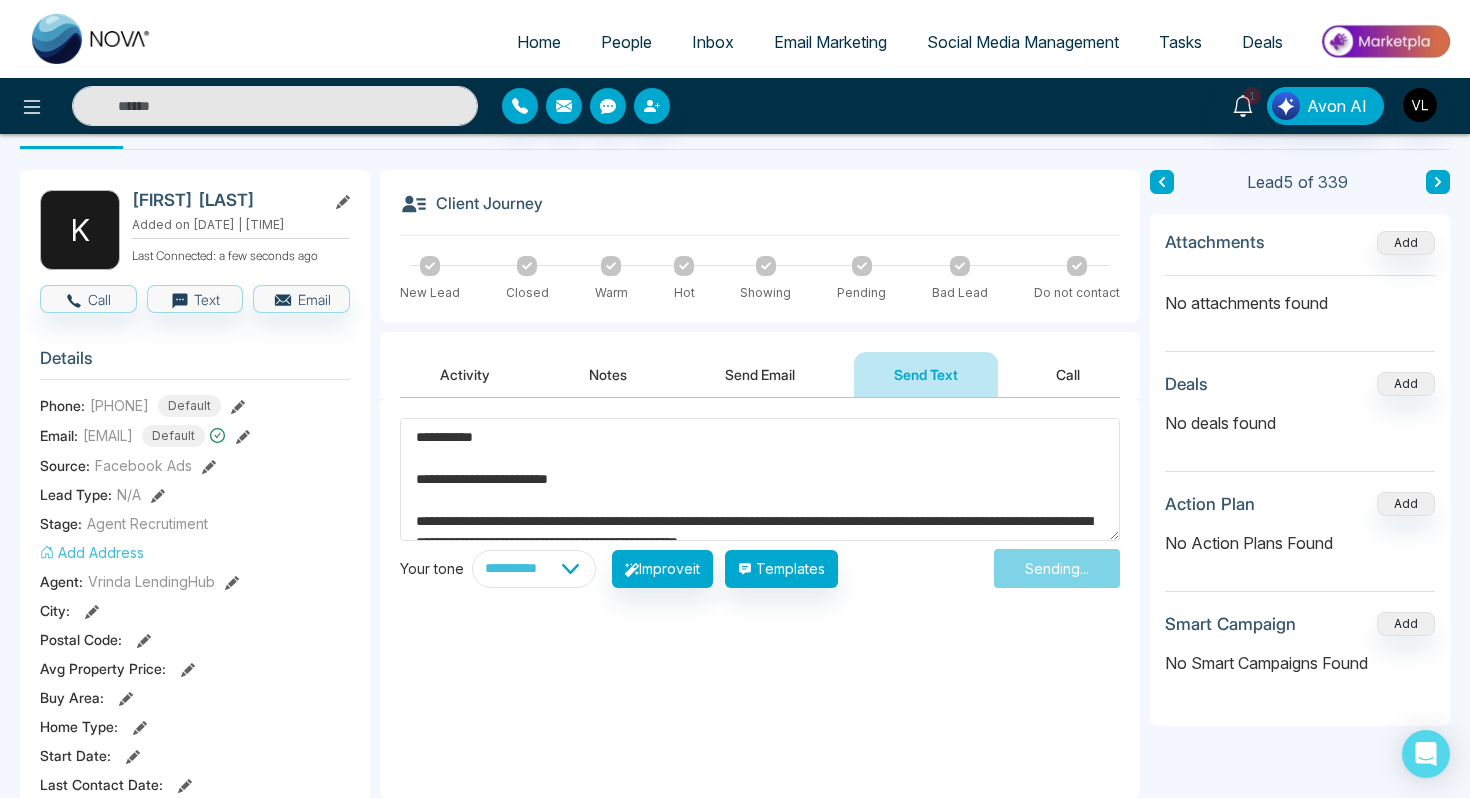type 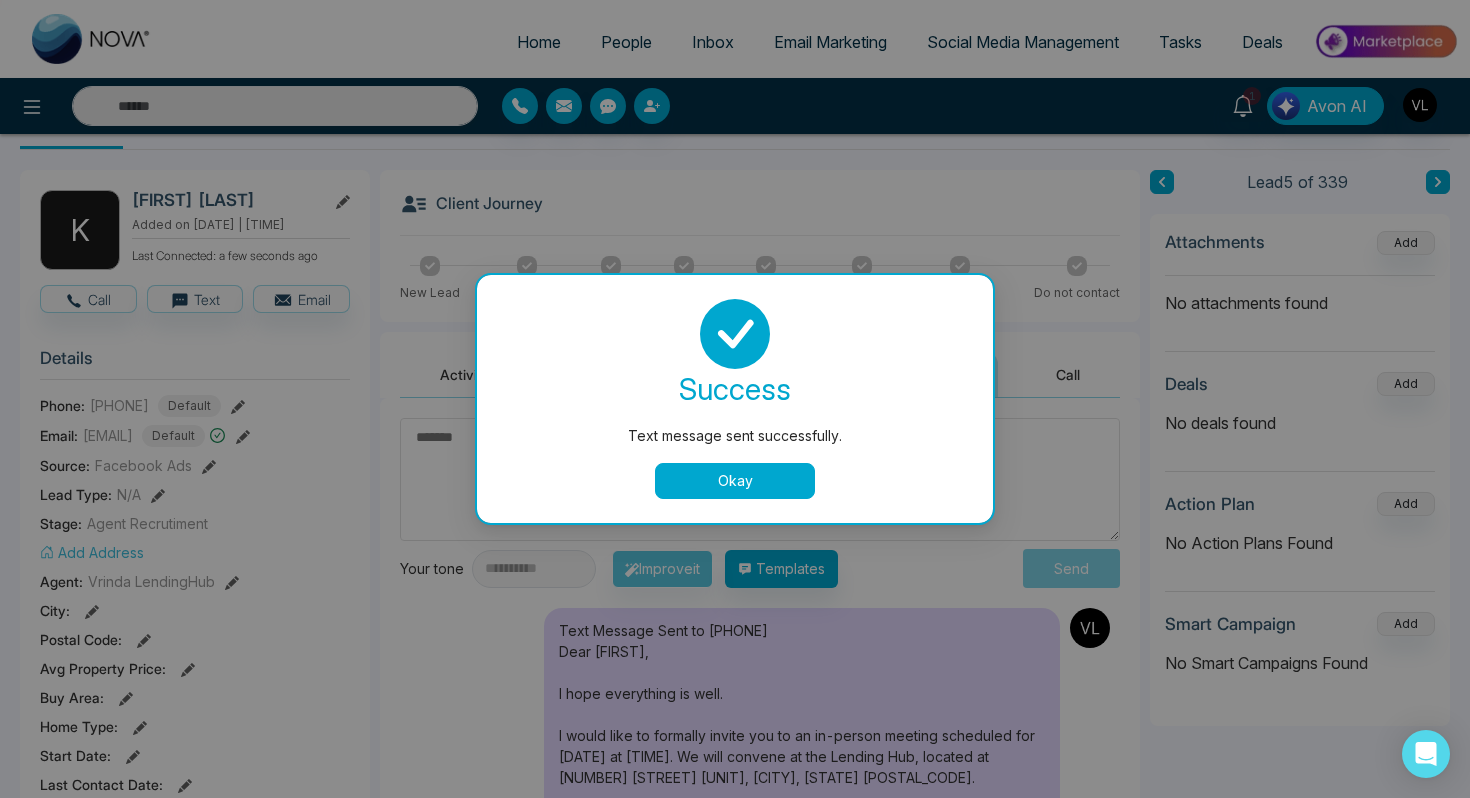 click on "Okay" at bounding box center (735, 481) 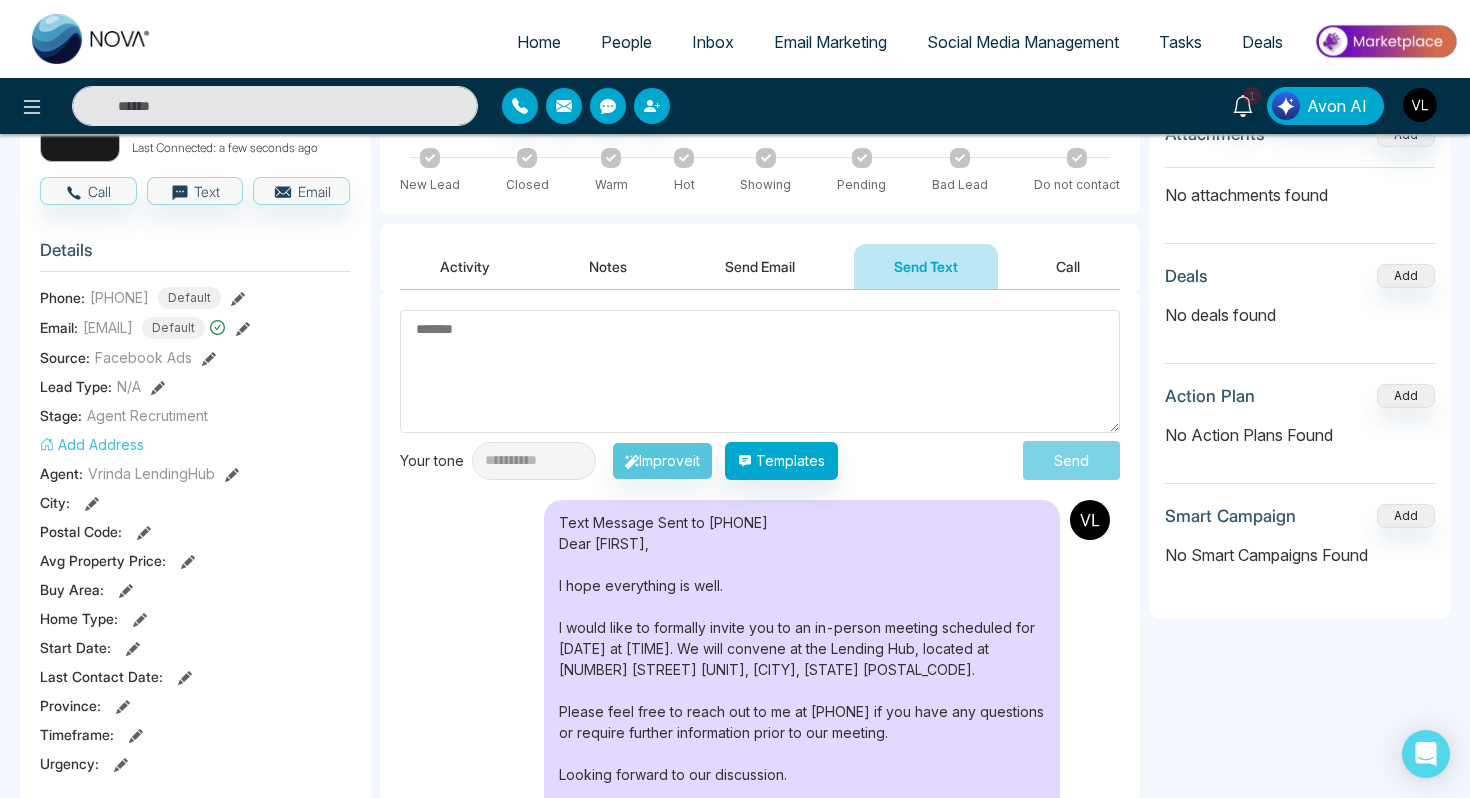 scroll, scrollTop: 175, scrollLeft: 0, axis: vertical 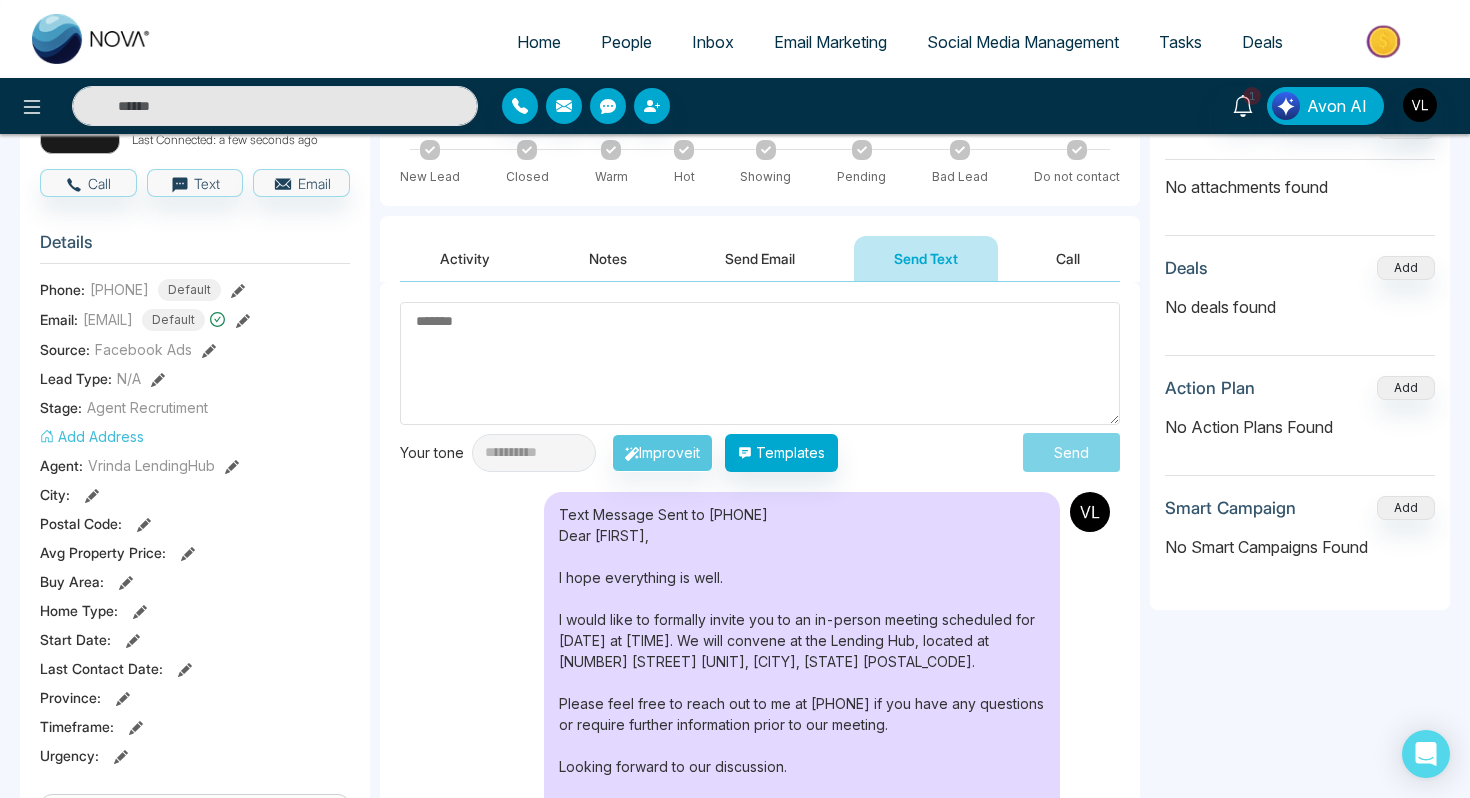 click on "People" at bounding box center (626, 42) 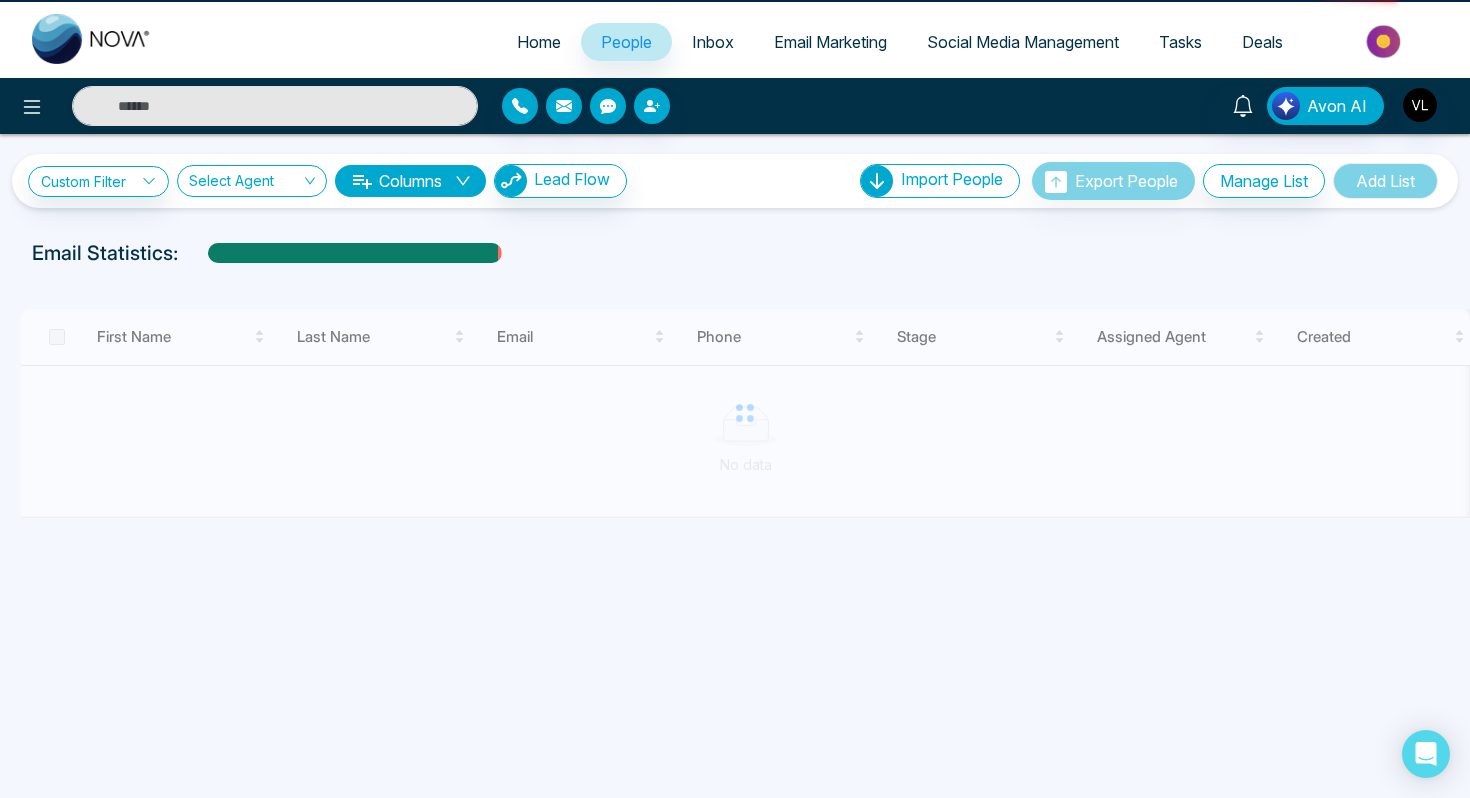 scroll, scrollTop: 0, scrollLeft: 0, axis: both 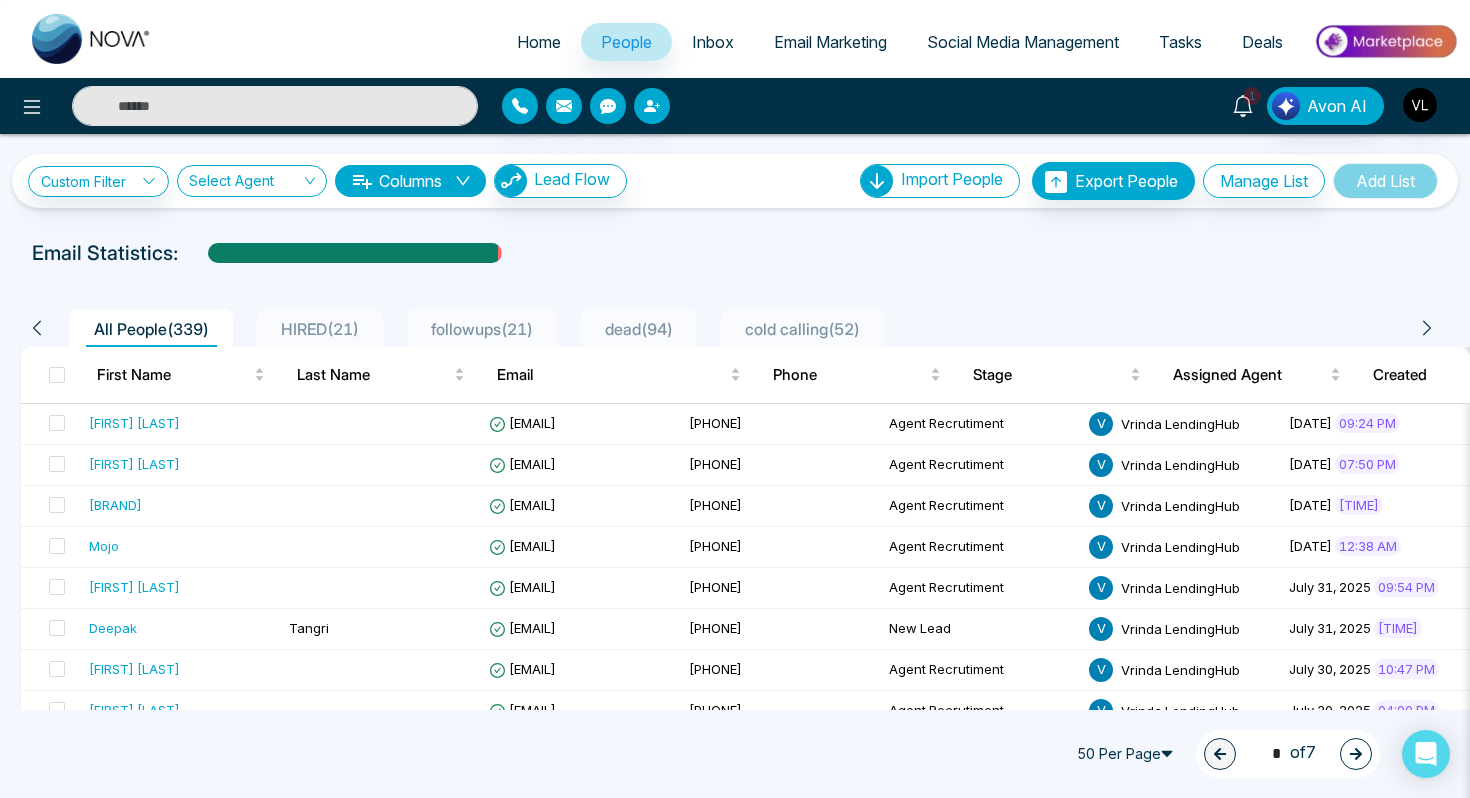 click on "1" at bounding box center [1252, 96] 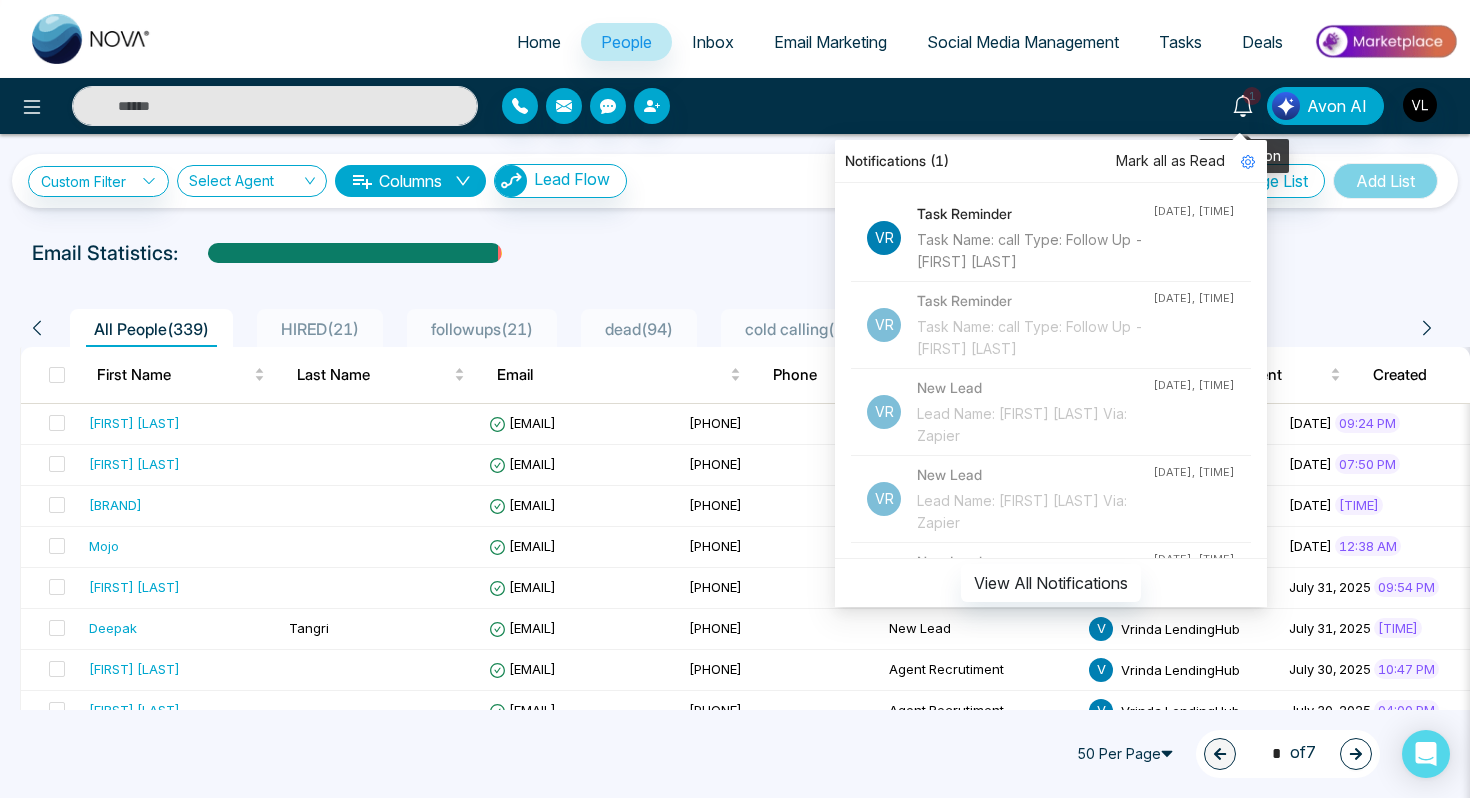 click 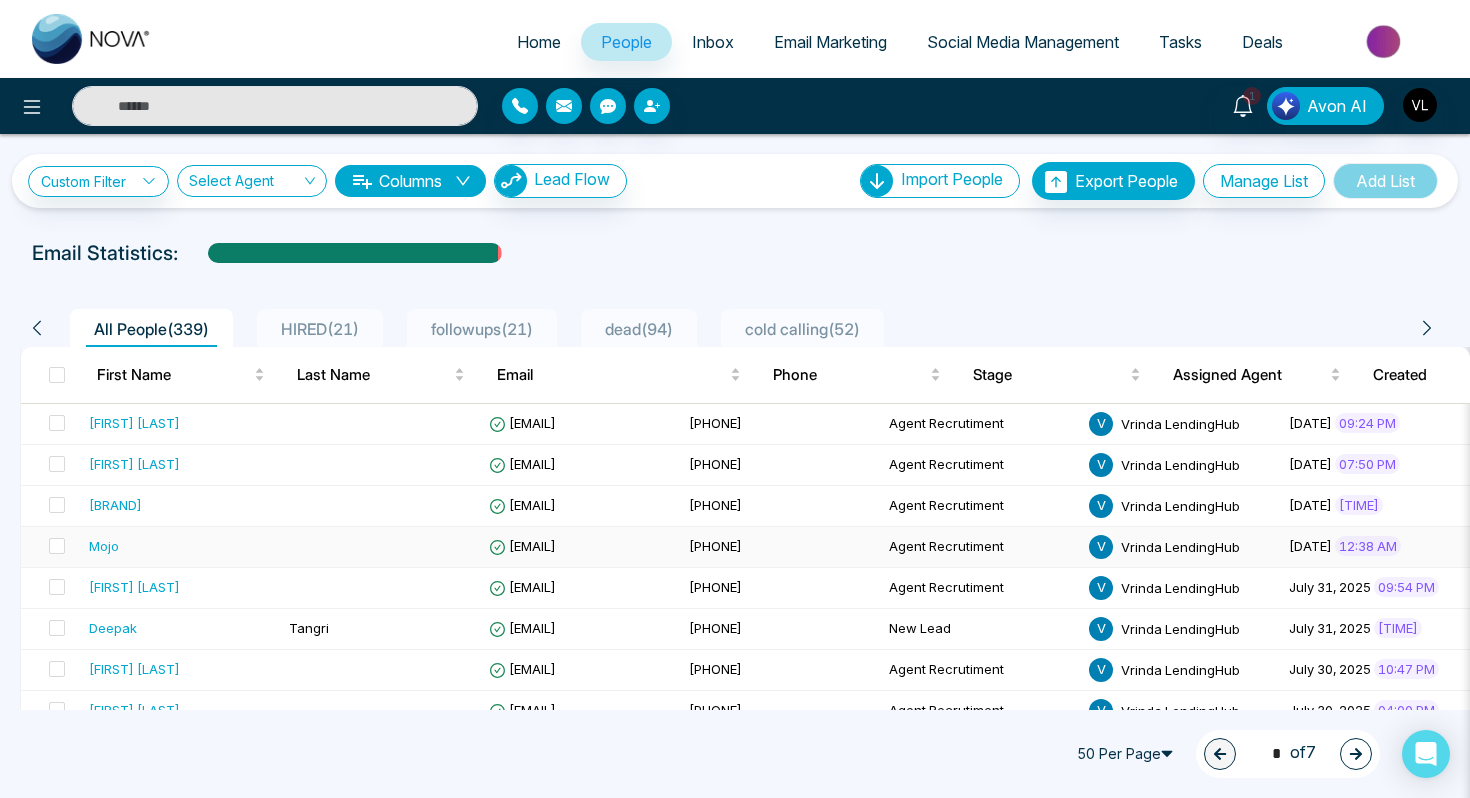 click on "Mojo" at bounding box center [181, 546] 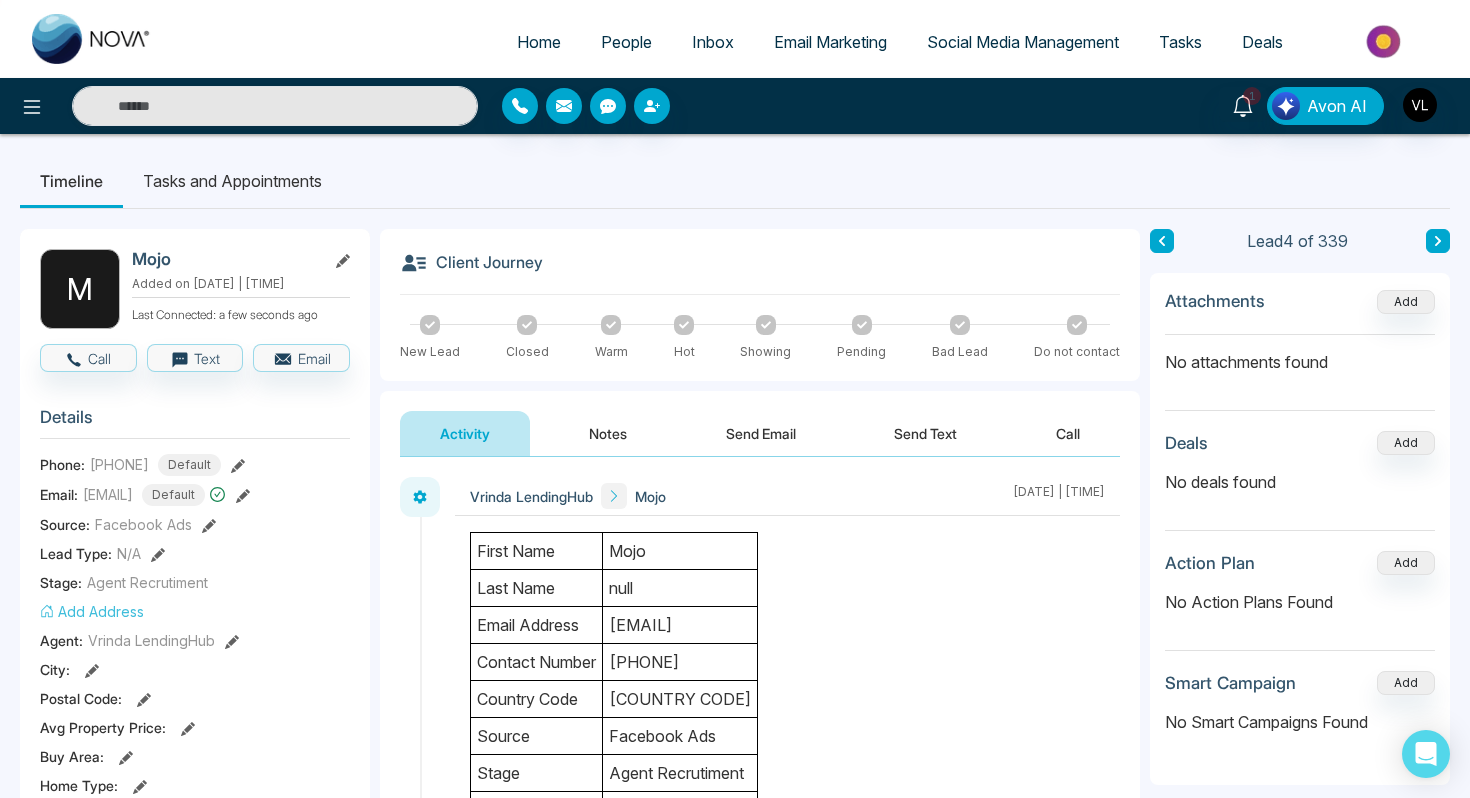 click on "People" at bounding box center [626, 42] 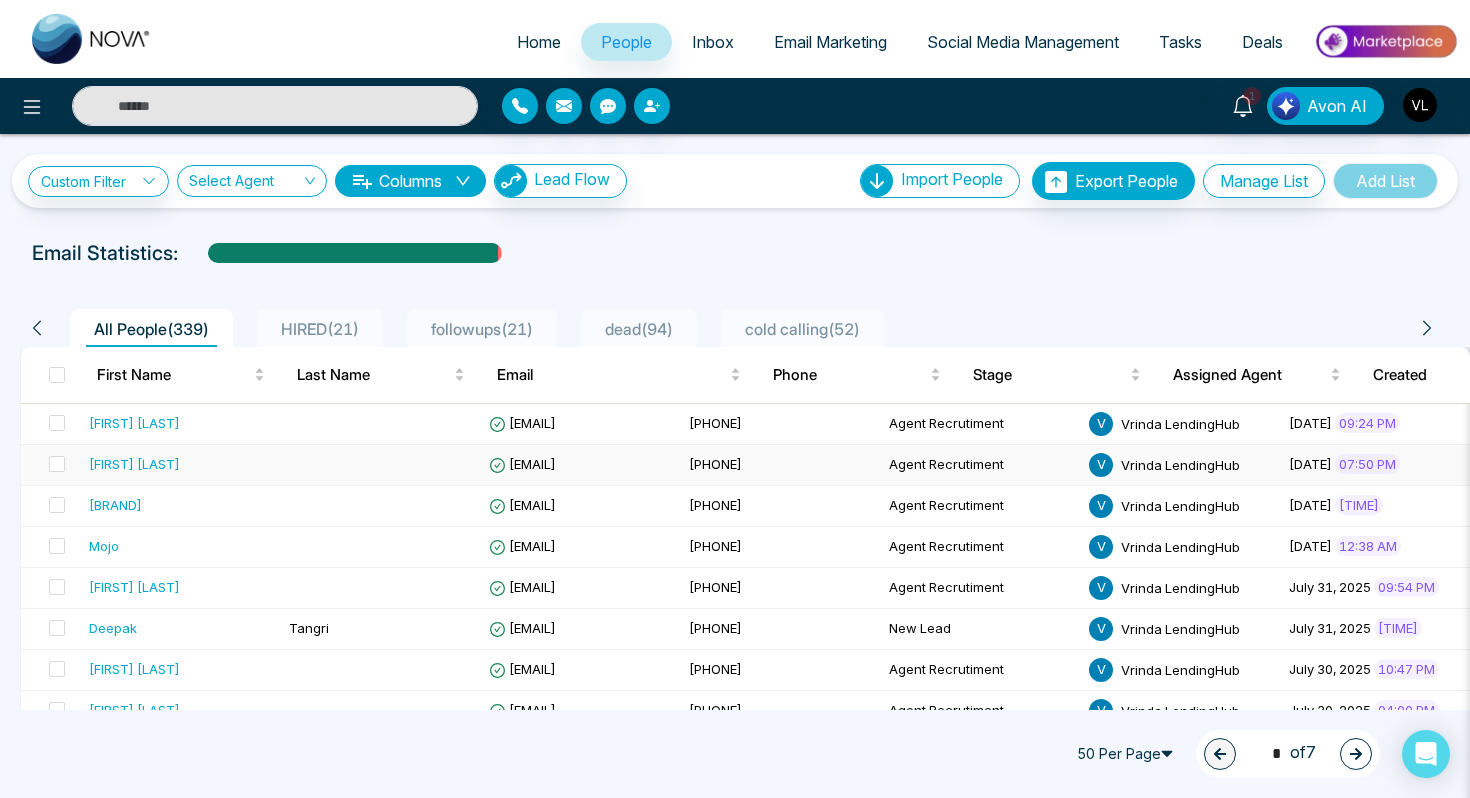 click on "[FIRST] [LAST]" at bounding box center [181, 464] 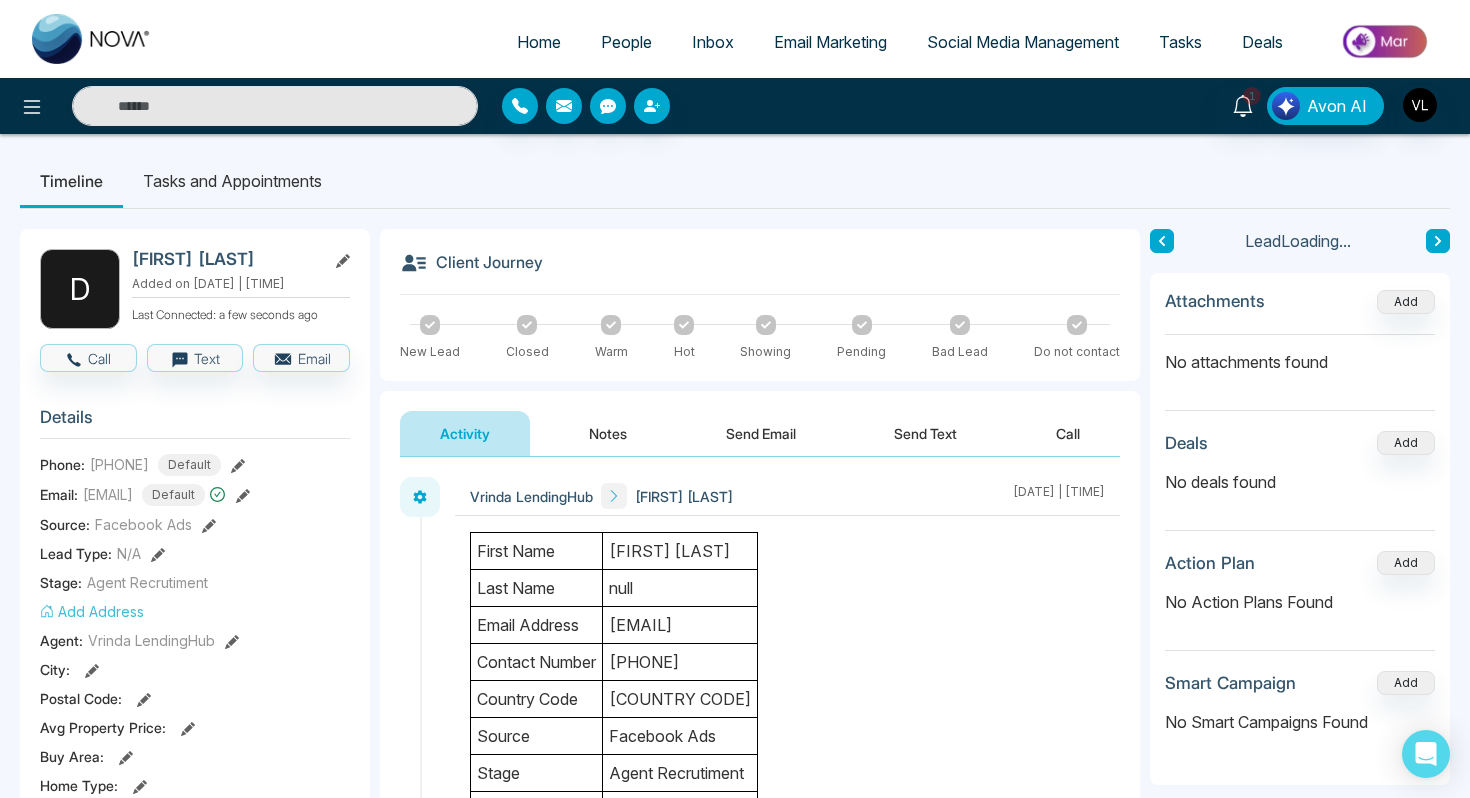 click on "[FIRST] [LAST]" at bounding box center (680, 551) 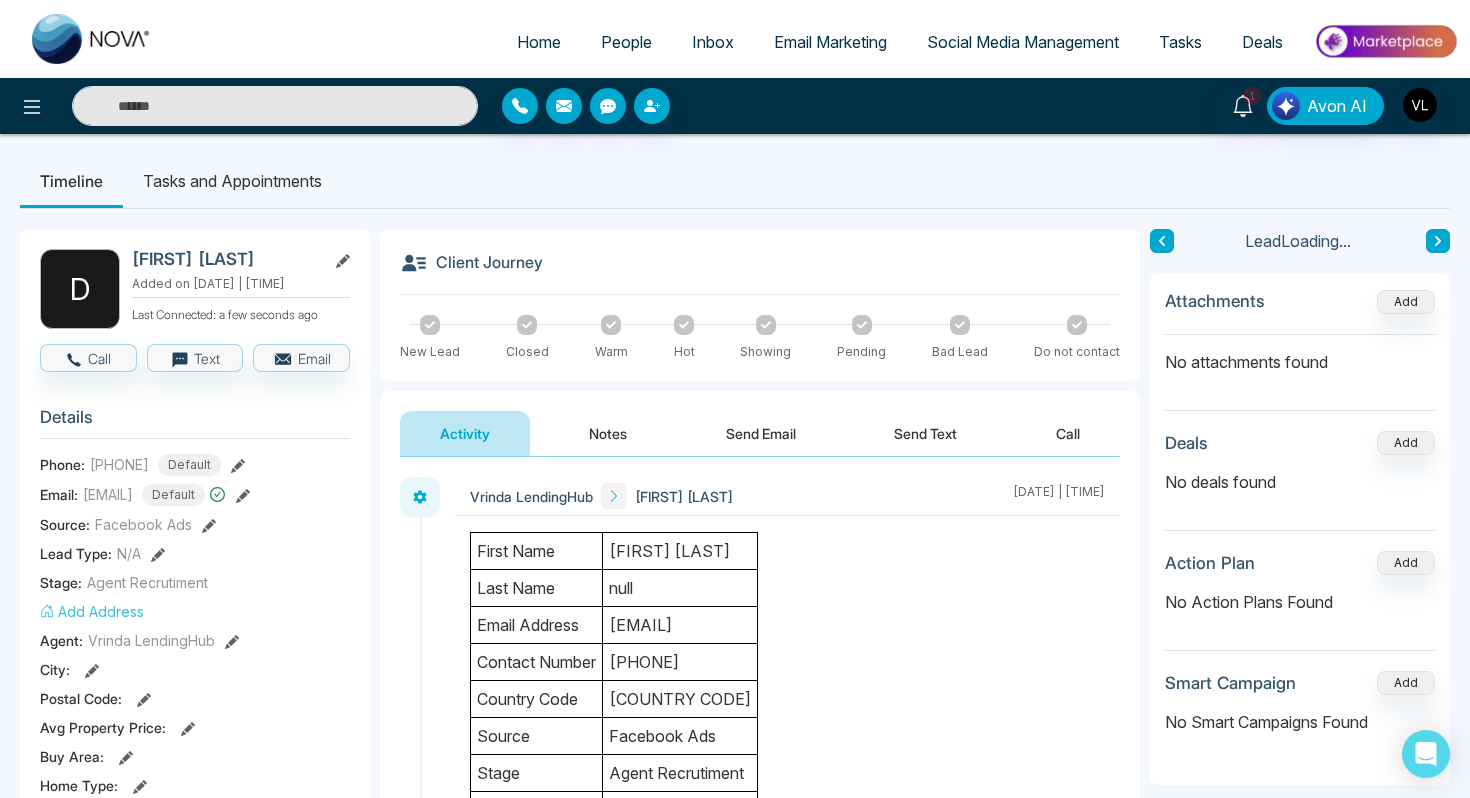 click on "[FIRST] [LAST]" at bounding box center [680, 551] 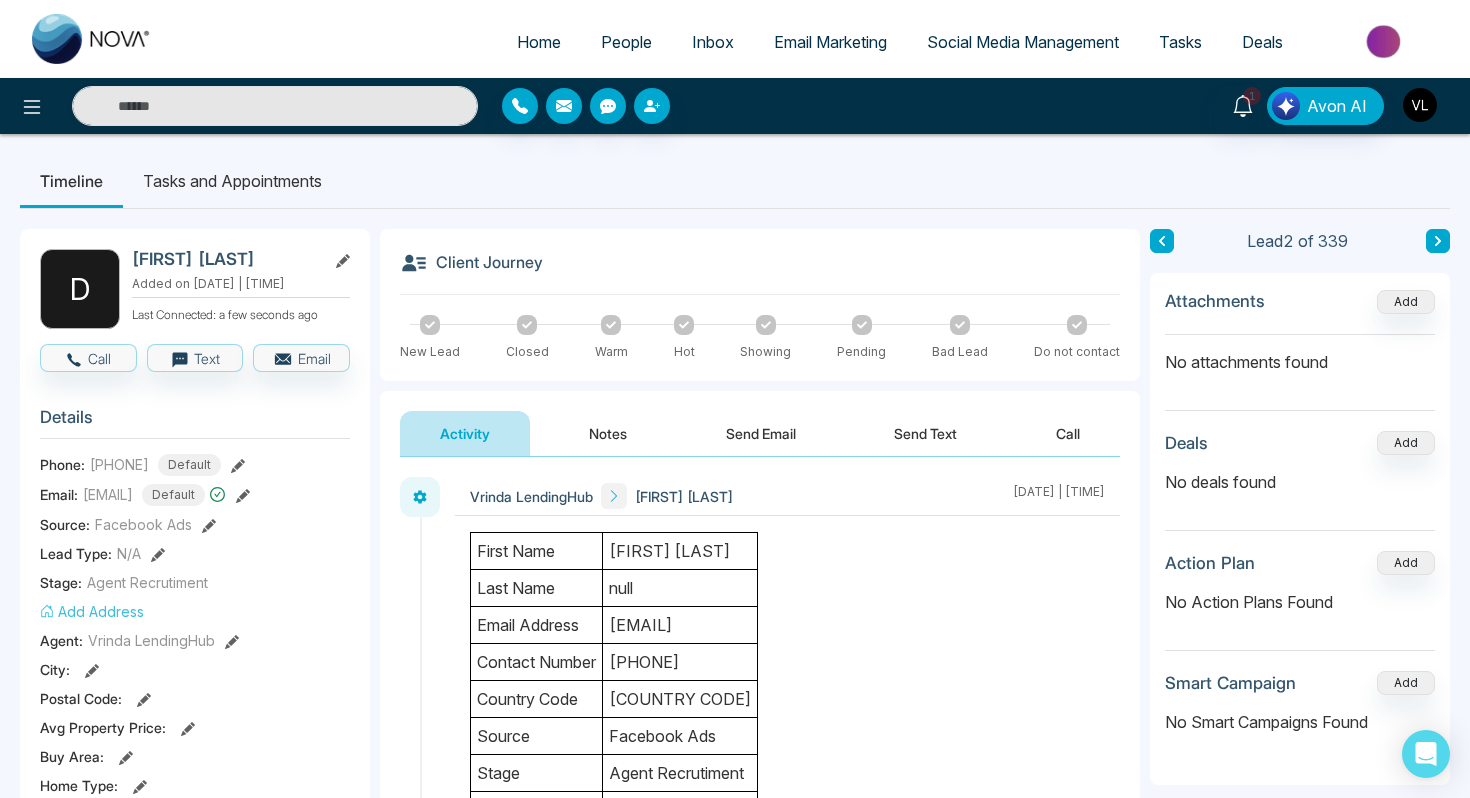 click at bounding box center [1420, 105] 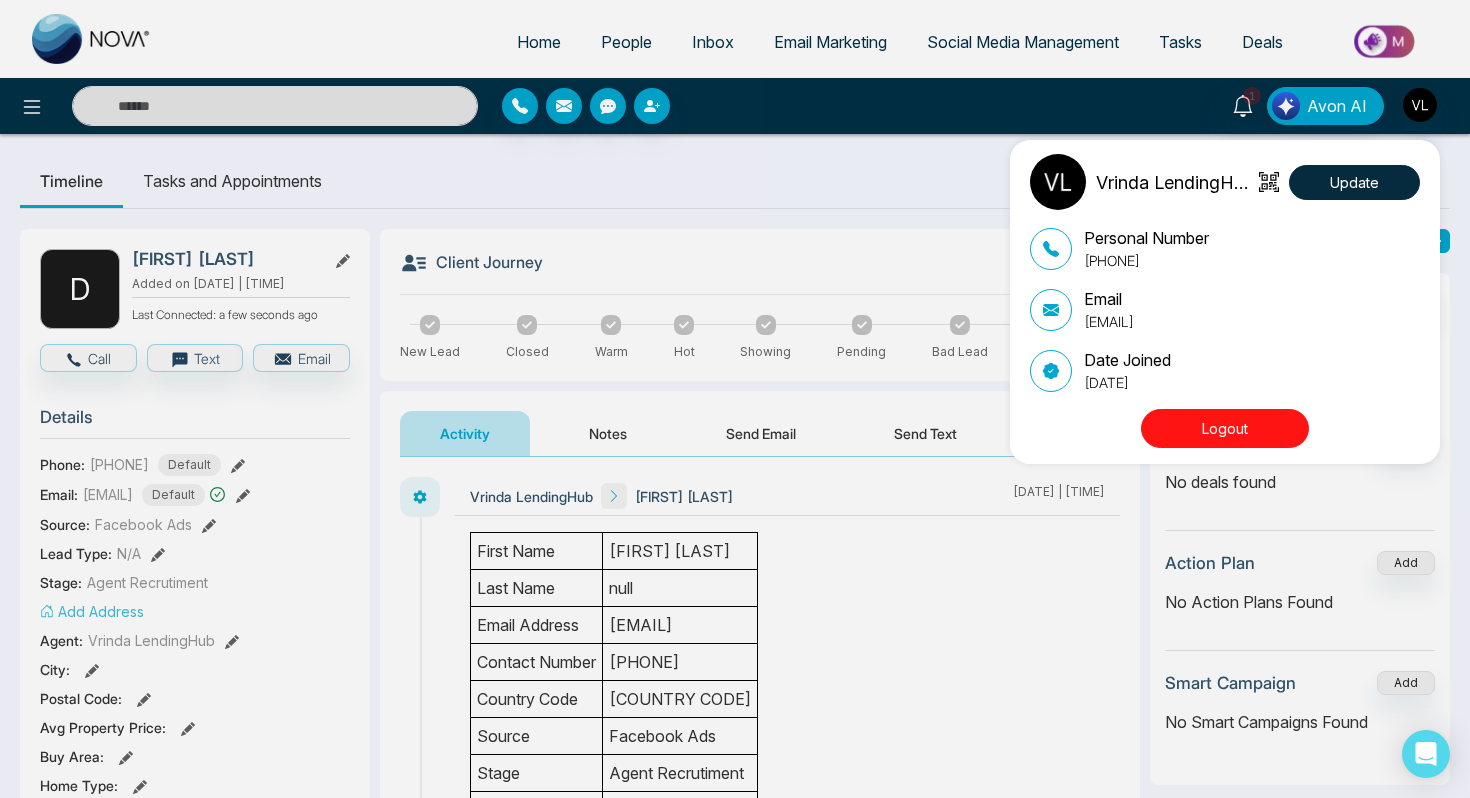 click on "Logout" at bounding box center [1225, 428] 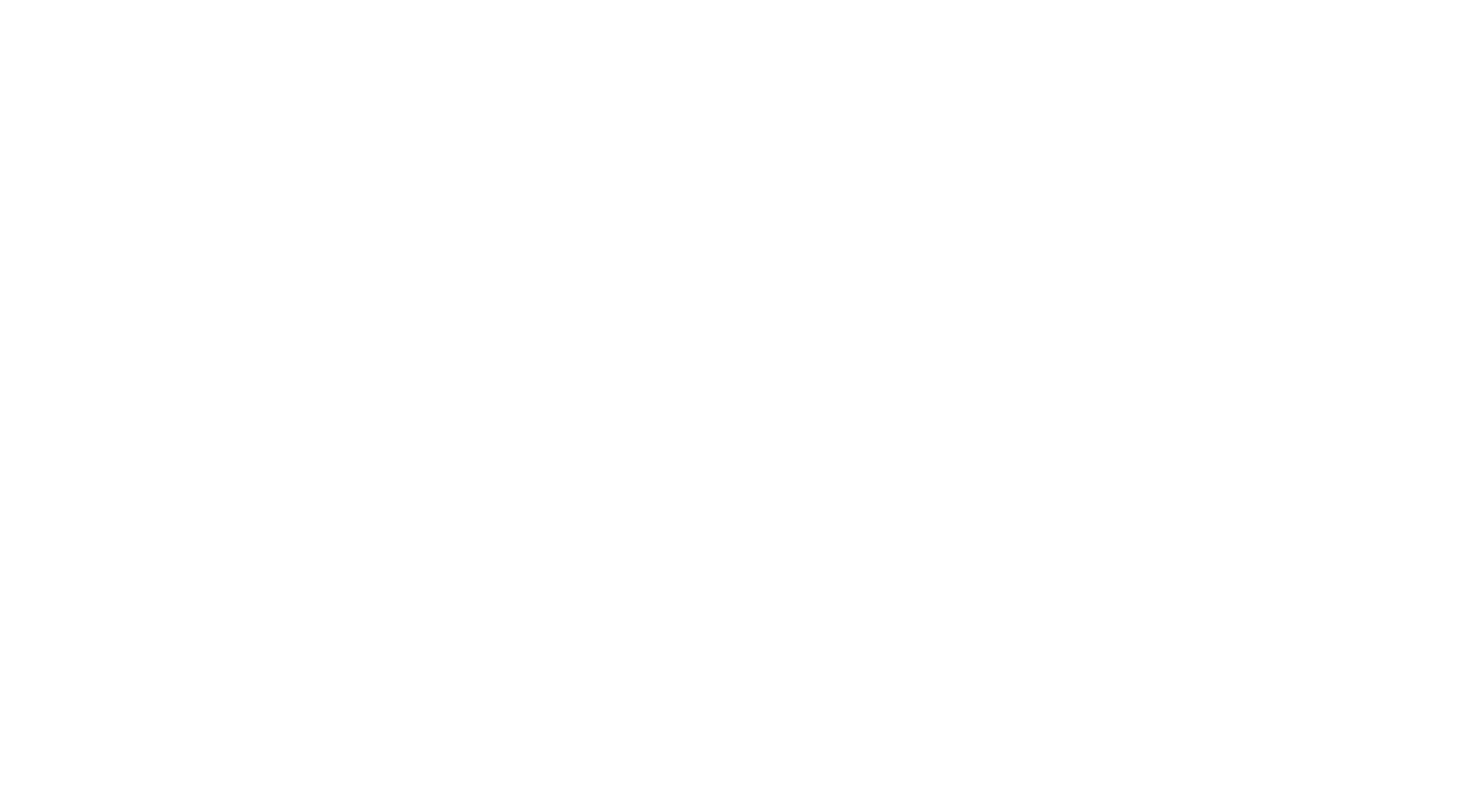 scroll, scrollTop: 0, scrollLeft: 0, axis: both 